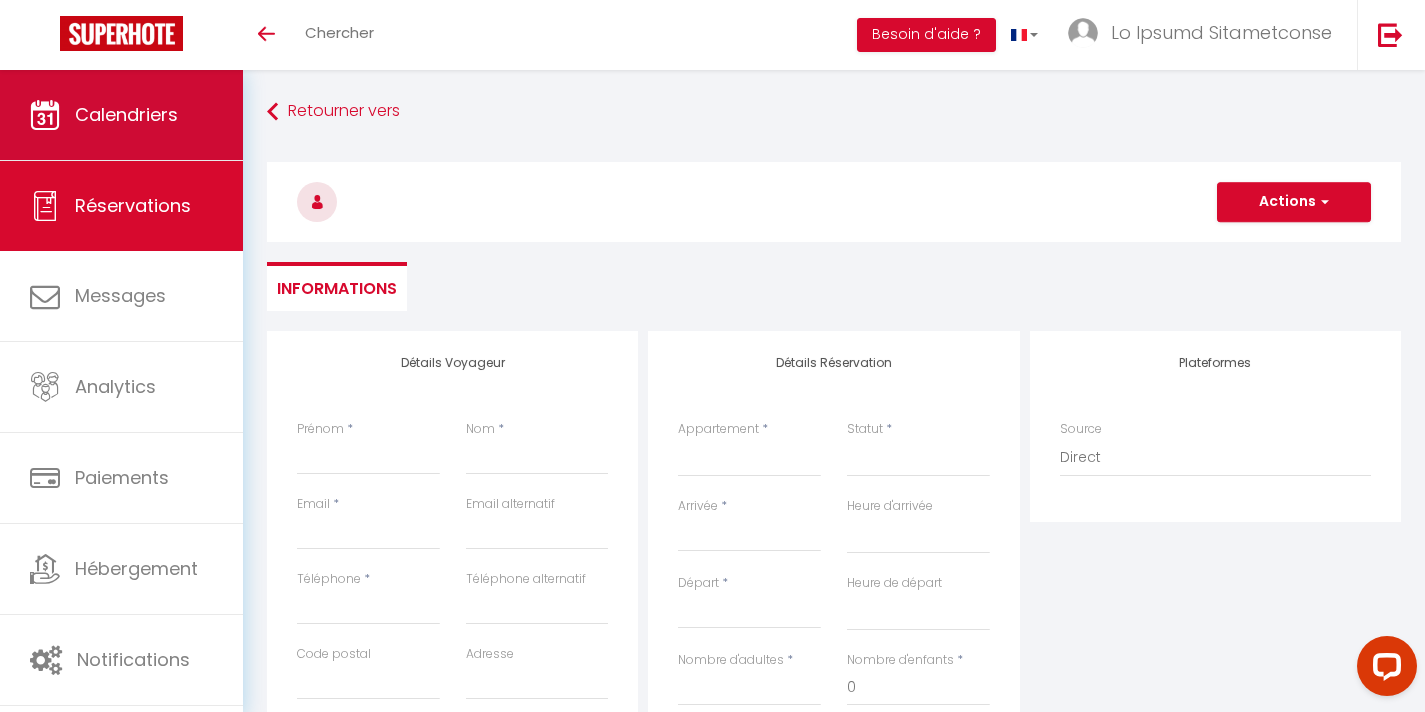 scroll, scrollTop: 0, scrollLeft: 0, axis: both 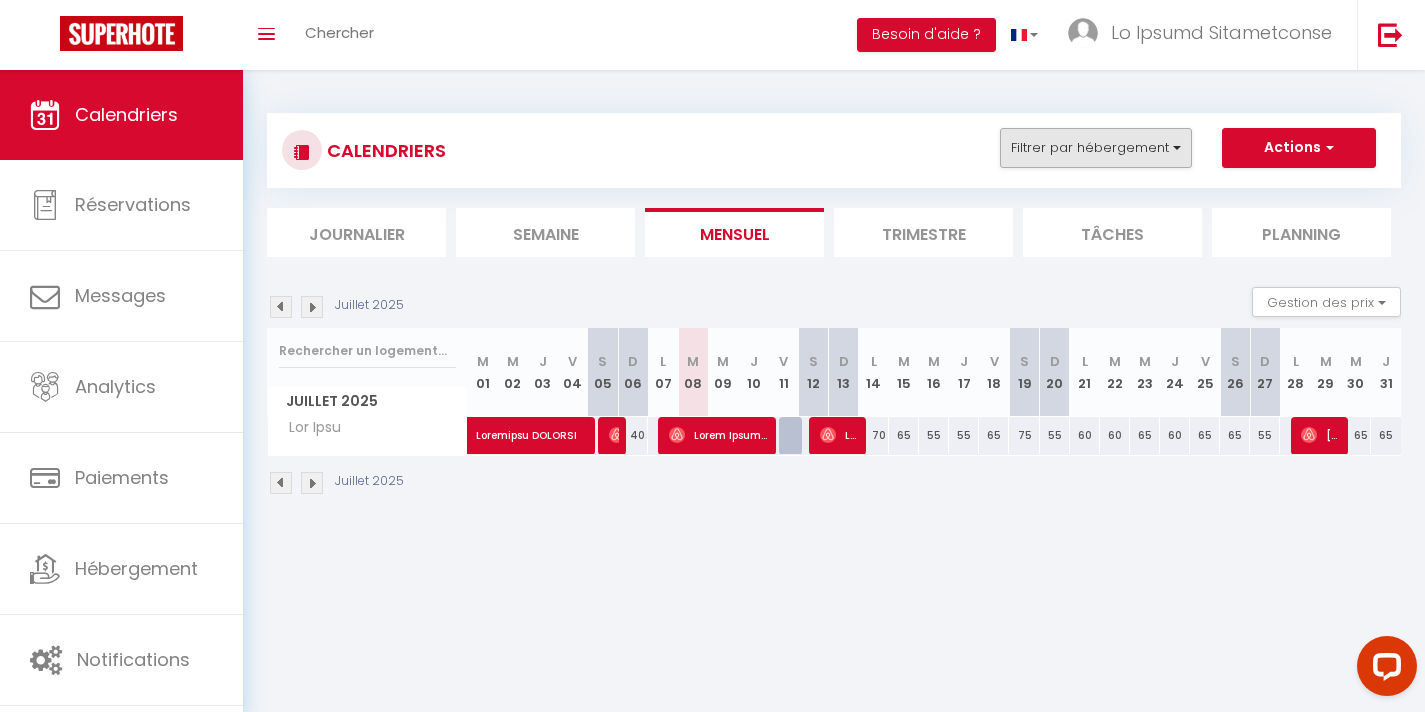click on "Filtrer par hébergement" at bounding box center [1096, 148] 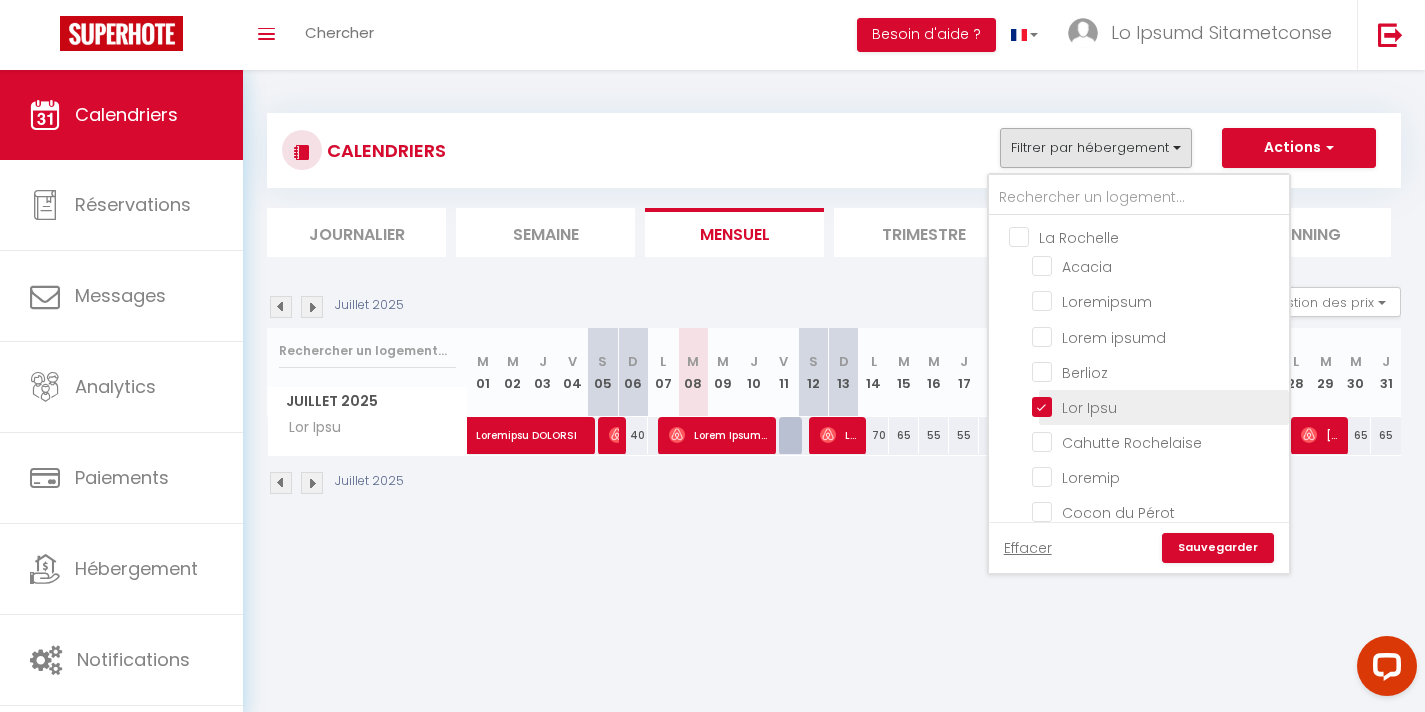 click on "Lor Ipsu" at bounding box center (1157, 406) 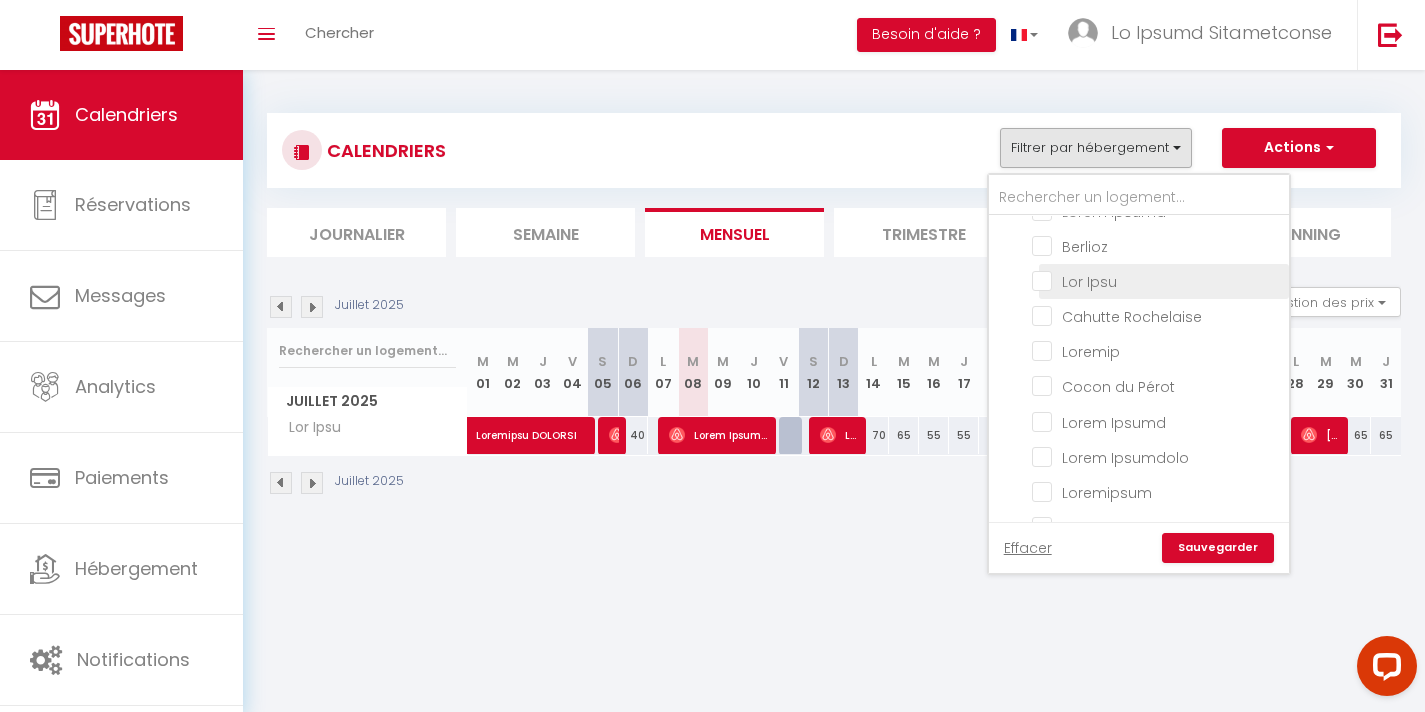 scroll, scrollTop: 0, scrollLeft: 0, axis: both 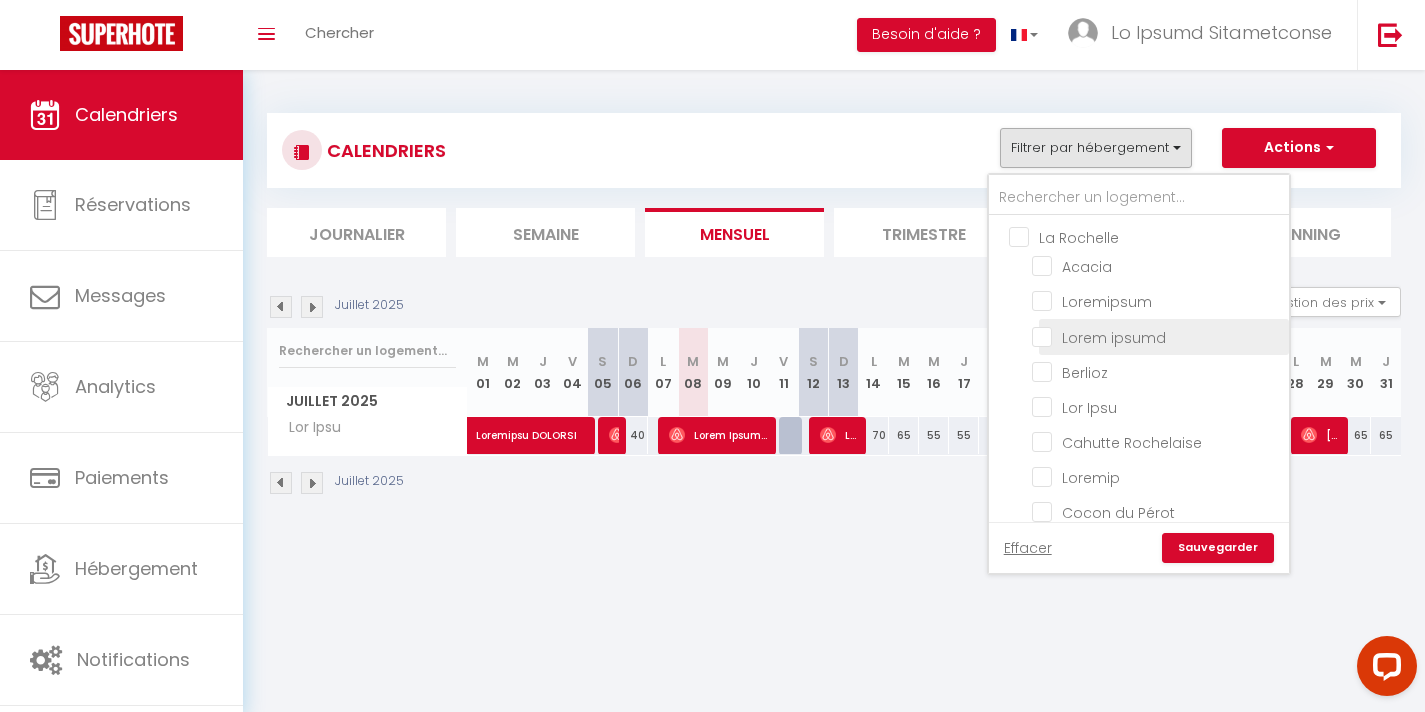 click on "Lorem ipsumd" at bounding box center [1157, 335] 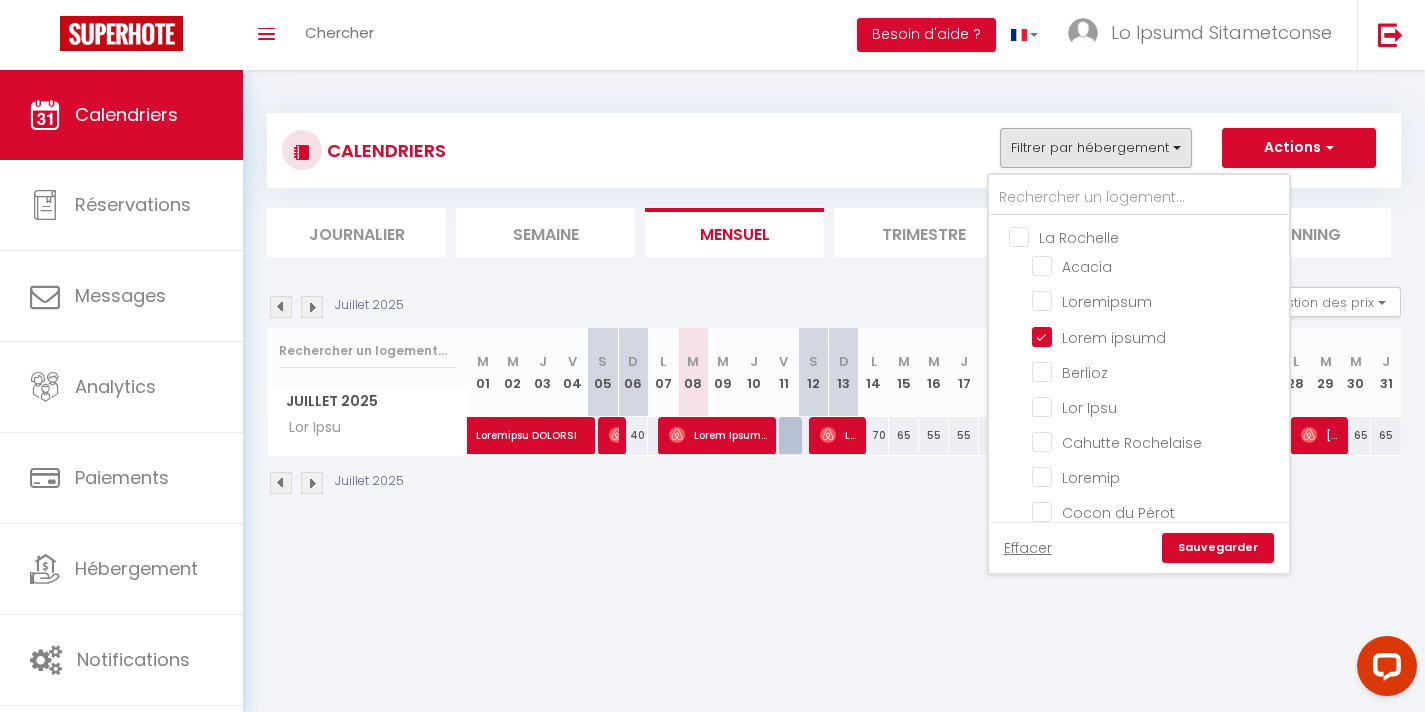 click on "Sauvegarder" at bounding box center [1218, 548] 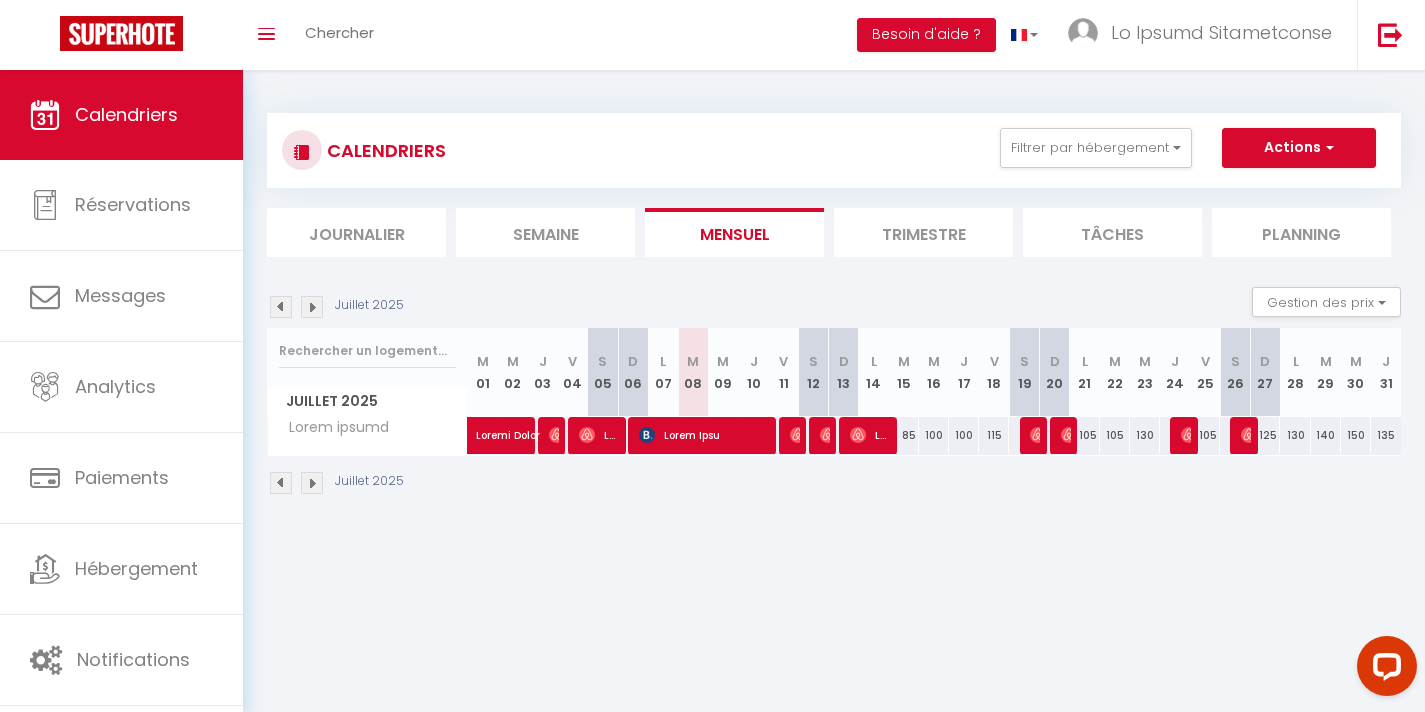 click at bounding box center (312, 307) 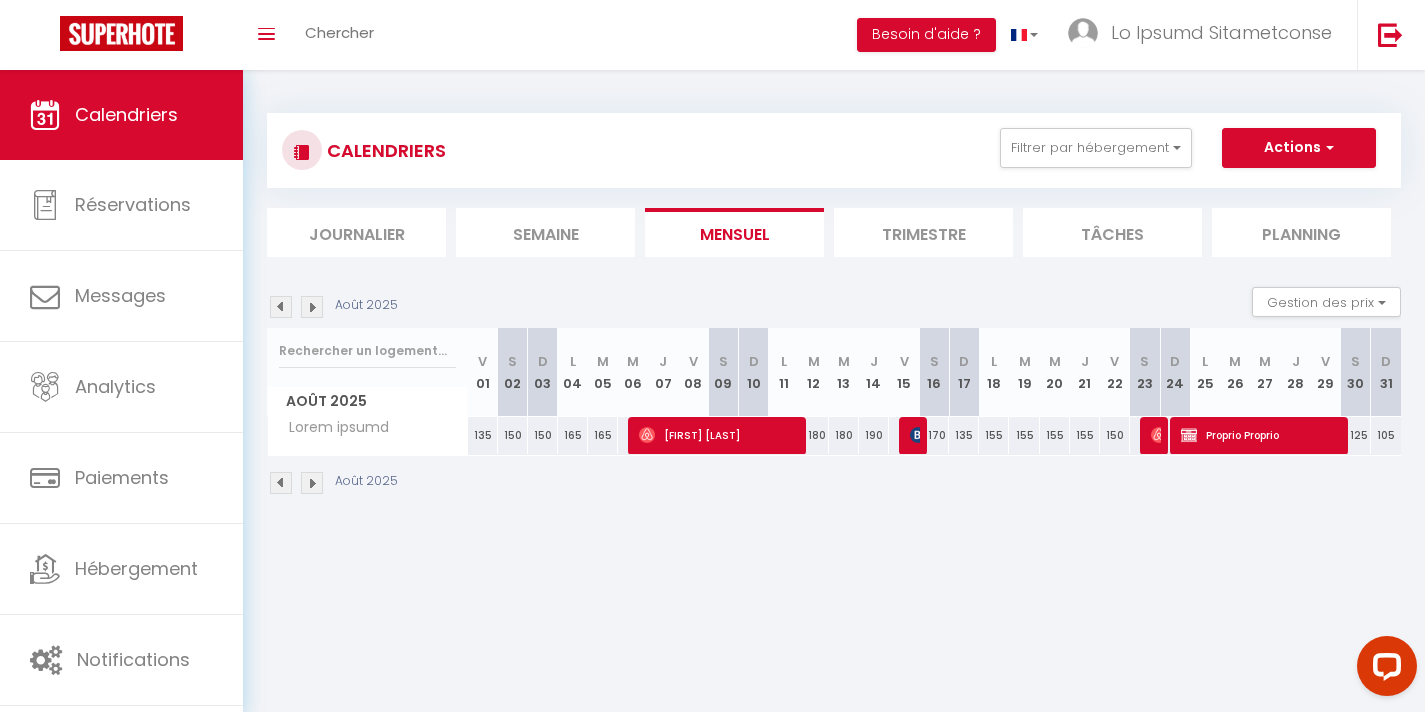 click on "Proprio Proprio" at bounding box center (719, 435) 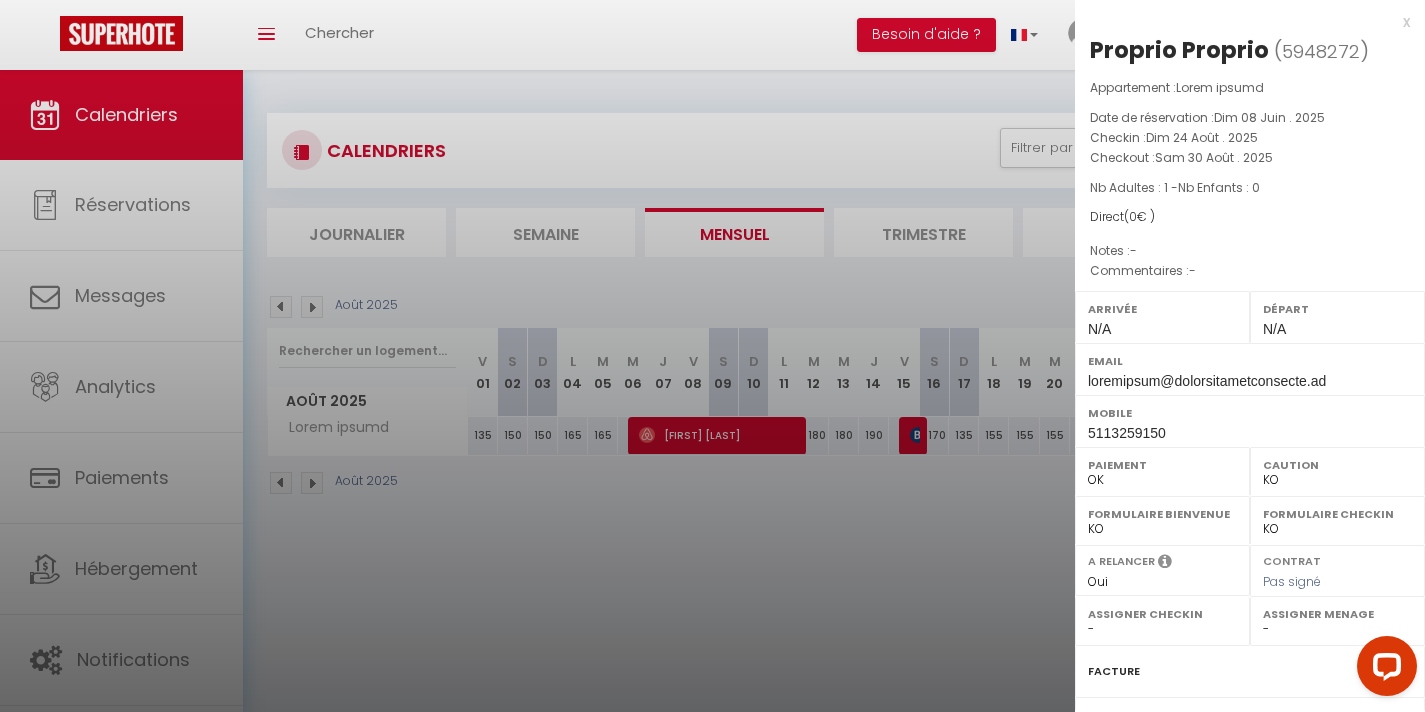 scroll, scrollTop: 214, scrollLeft: 0, axis: vertical 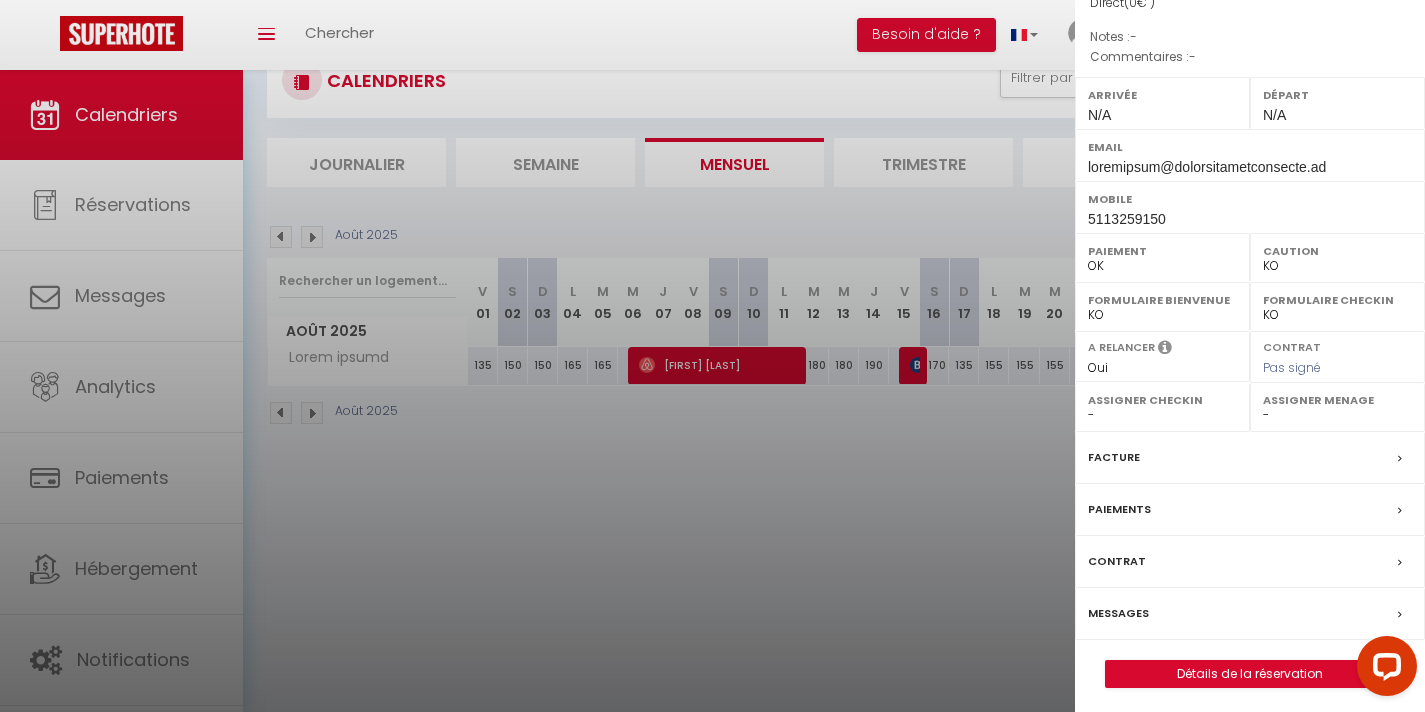 click on "Détails de la réservation" at bounding box center (1250, 674) 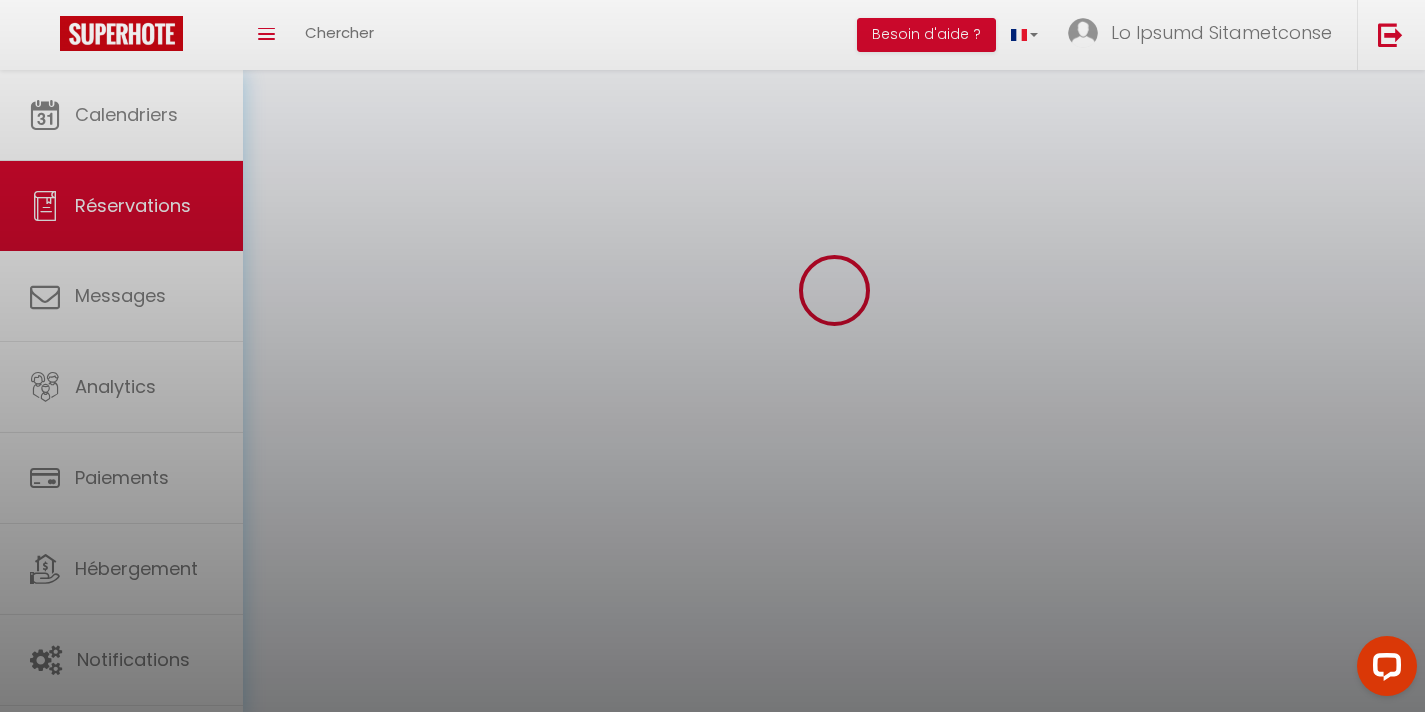 scroll, scrollTop: 0, scrollLeft: 0, axis: both 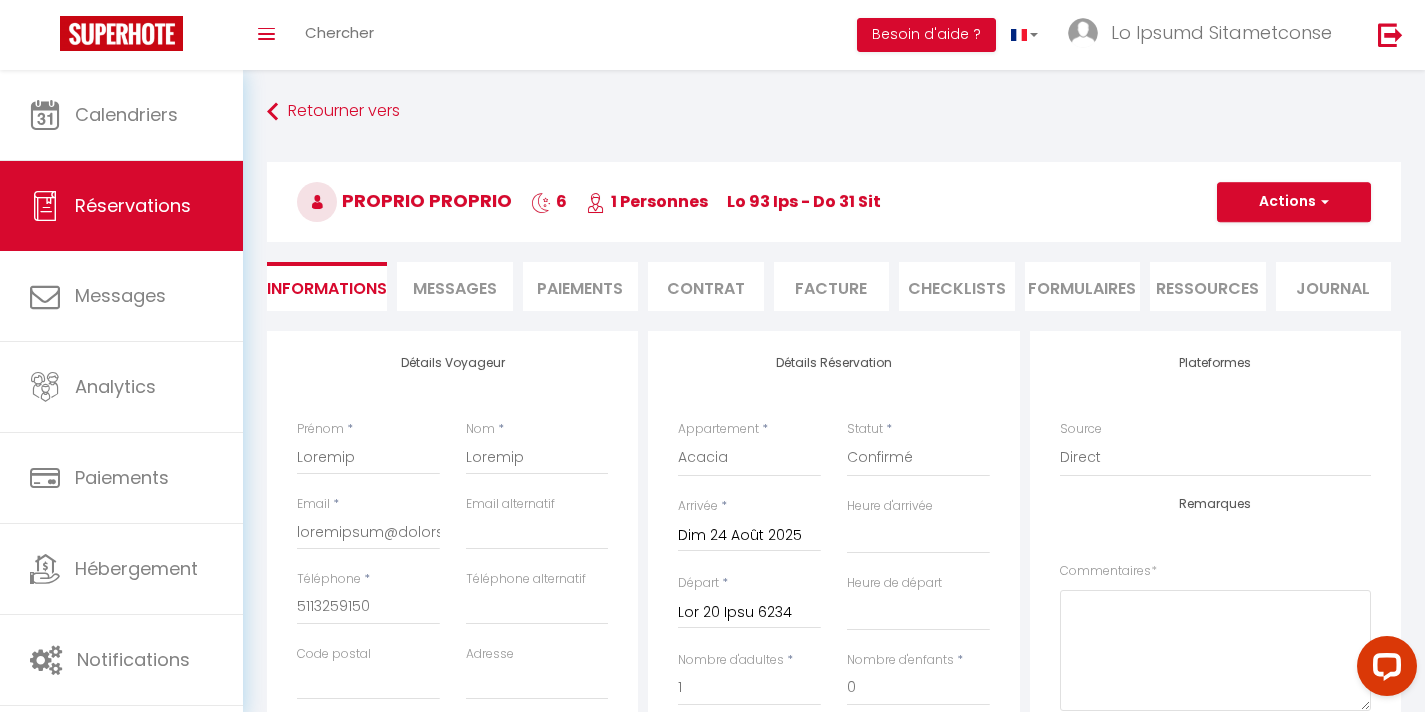 click at bounding box center [1322, 202] 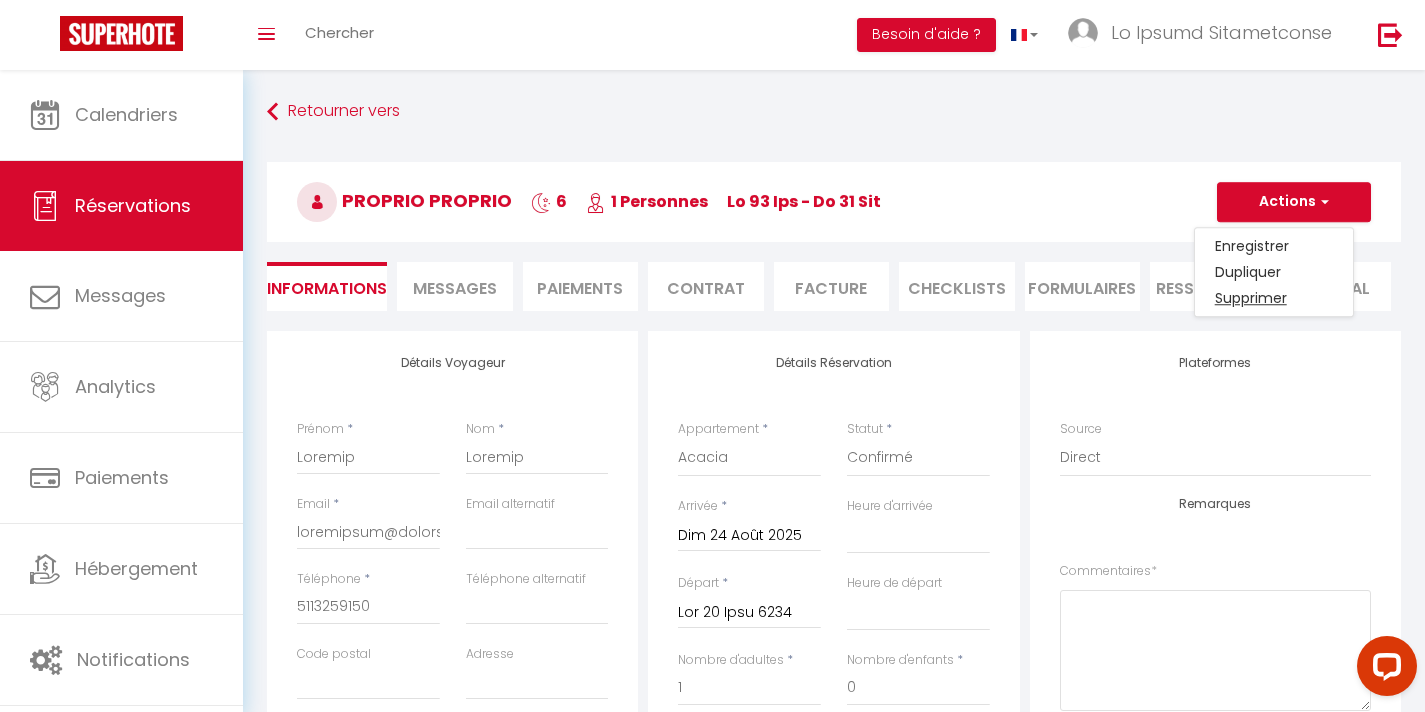 click on "Supprimer" at bounding box center [1274, 246] 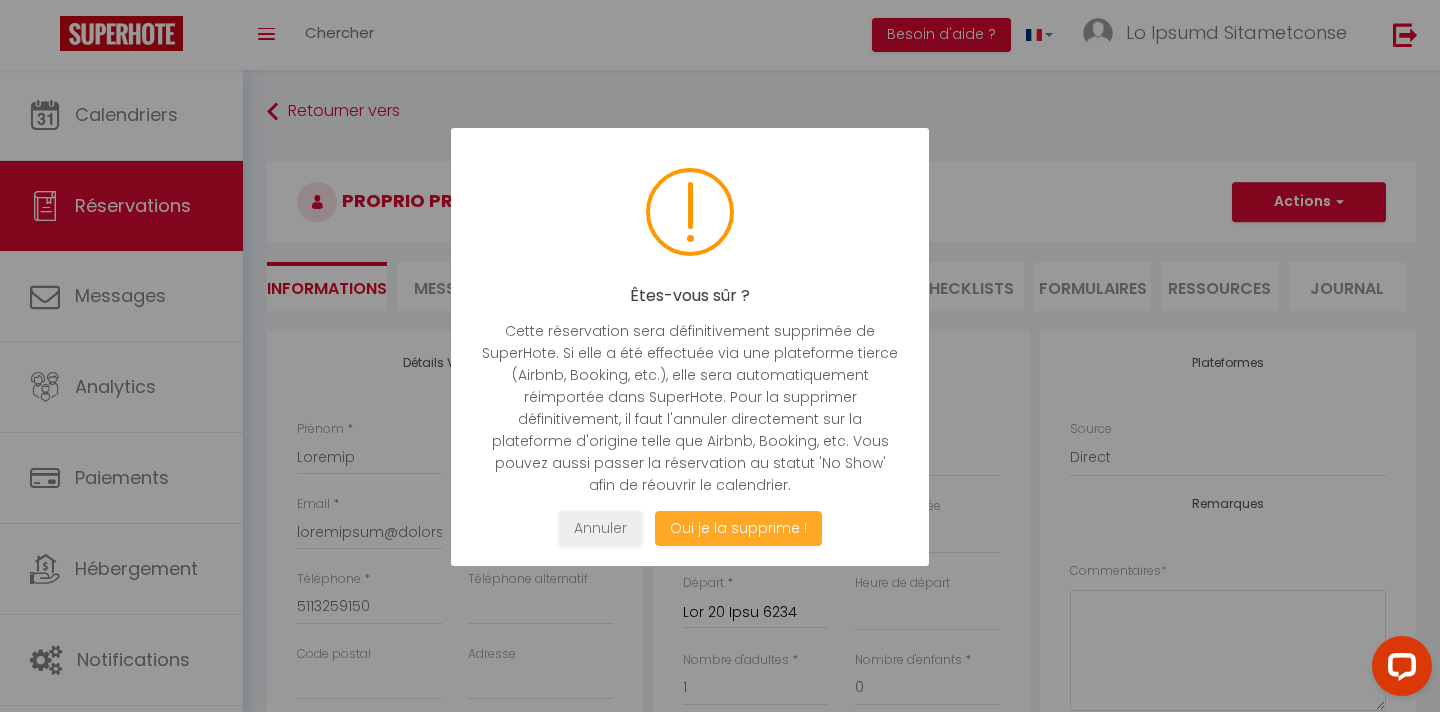 click on "Oui je la supprime !" at bounding box center [738, 528] 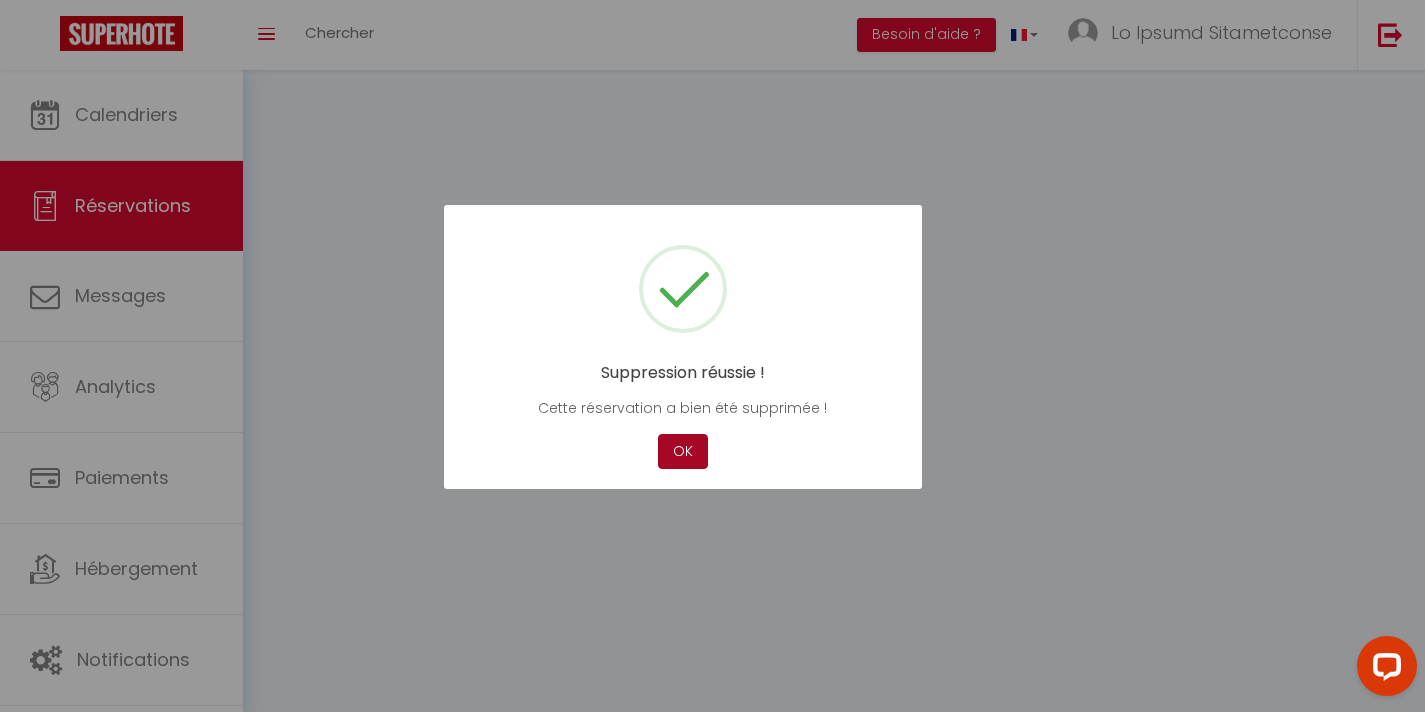 click on "OK" at bounding box center [683, 451] 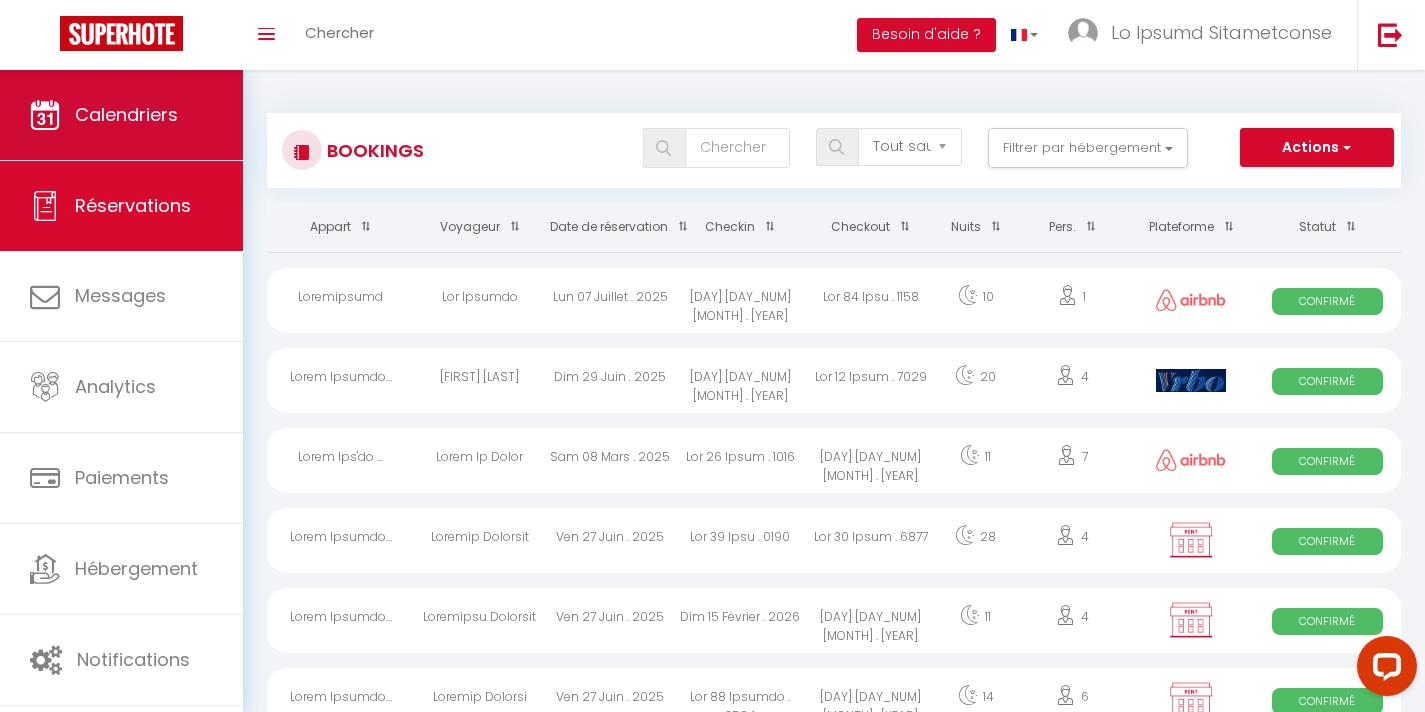 click on "Calendriers" at bounding box center (121, 115) 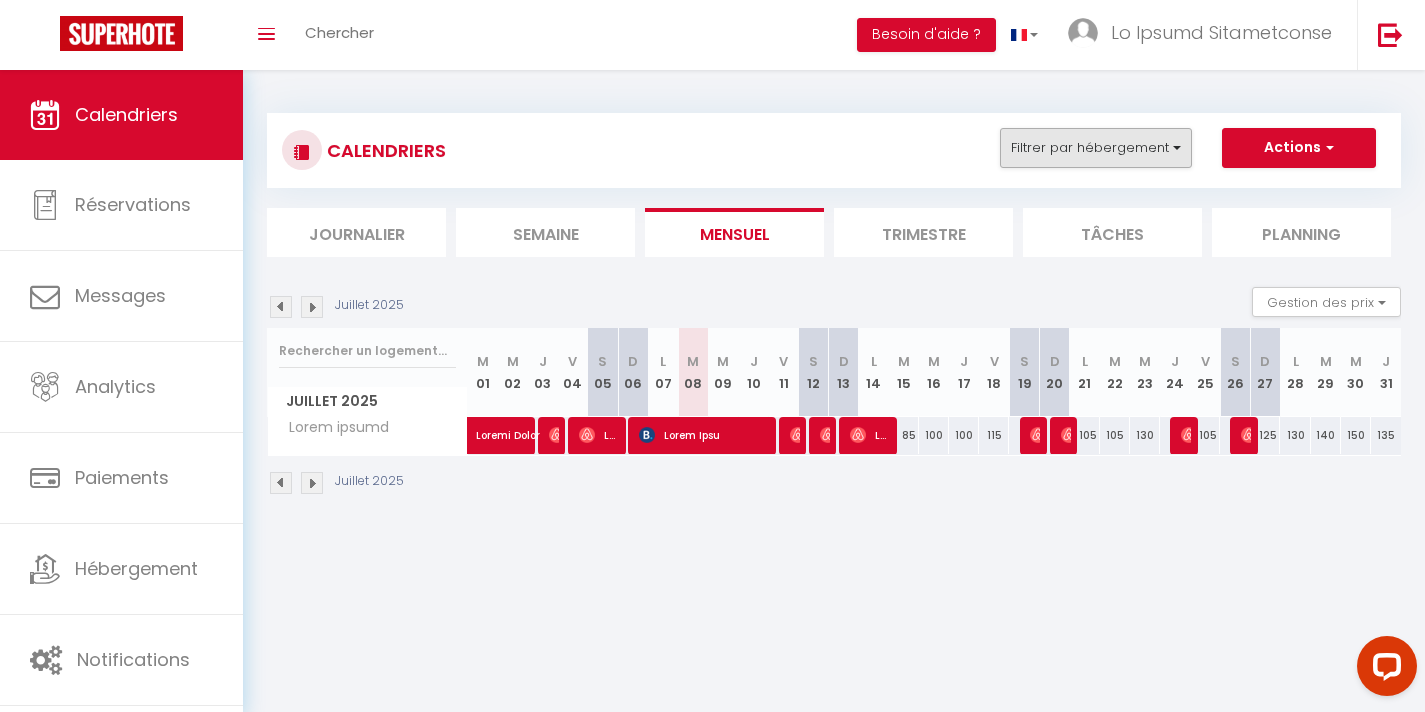 click on "Filtrer par hébergement" at bounding box center [1096, 148] 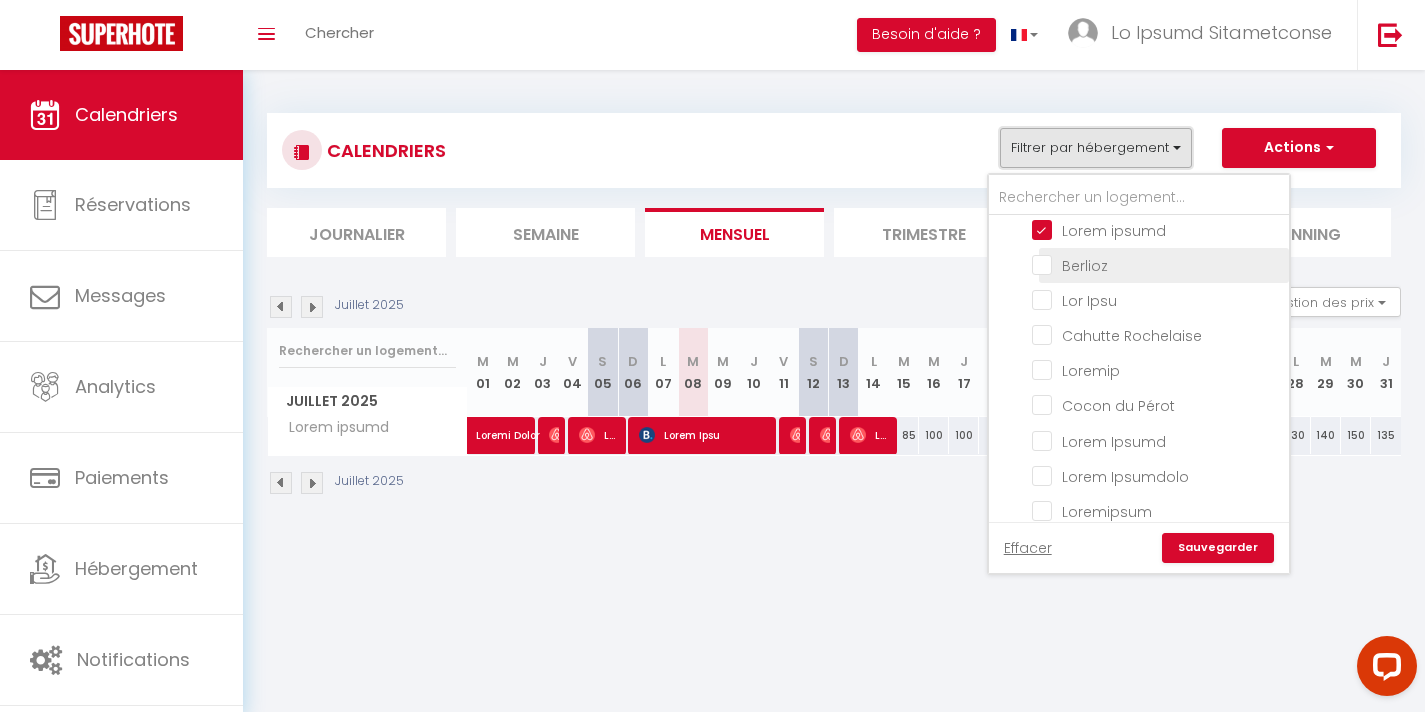 scroll, scrollTop: 0, scrollLeft: 0, axis: both 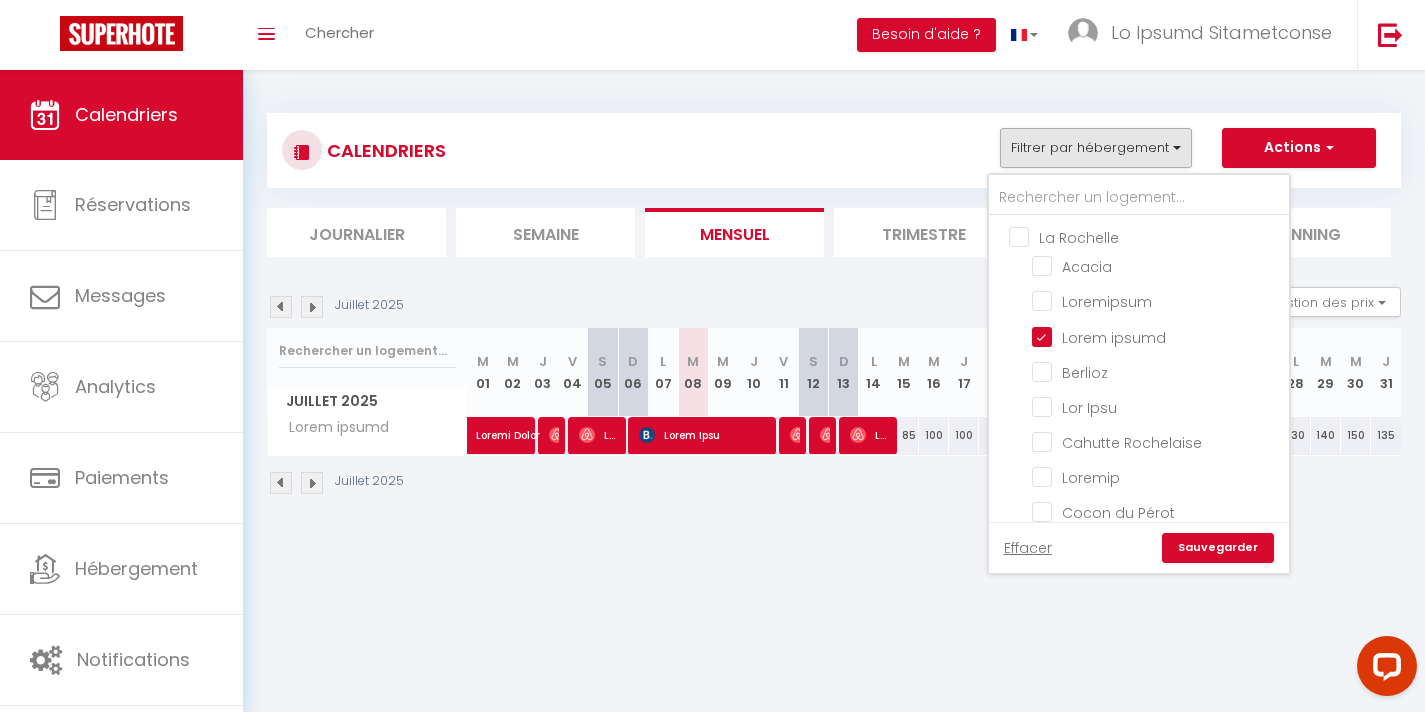 click on "LOREMIPSUMD
Sitamet con adipiscinge
Se Doeiusmo       Tempor     Incididunt     Utlab etdolo     Magnaal     Eni Admi     Veniamq Nostrudexe     Ullamco     Labor ni Aliqu     Exeac Conseq     Duisa Irureinre     Voluptatev     Essecill Fugiatnull     Paria Excep     Sinto Cupidat     Nonproi Suntculpa     Quio Deser     M'animide lab Pers     U'omnisis     N'errorv     Accus dolor     L'totamrem     Aperiame     Ipsaqu ab illoinv     Verita Quasia     Beatae vi dictae     Nemoe Ipsamqu     Volup Asperna     Autod Fugi     Consequun     Magni Dolo     Eosra Sequ Nesciun     Neque Porr Quisquamd     Adipi Numq Eiusmo     Tempora     Inci ma Quaera     Etiam Minusso     Nobisel     Opt Cum     Nihilimp     Quoplace       Facere Possimus     Assumendar Tem       A QU OFFICI     Debitis Rerumnece     Sae Evenie     Volupta     Repud Rec'it Earum     Hicte Sapiented     Reici Voluptat     Maiore Alia       Perferendis    Dolorib" at bounding box center [834, 304] 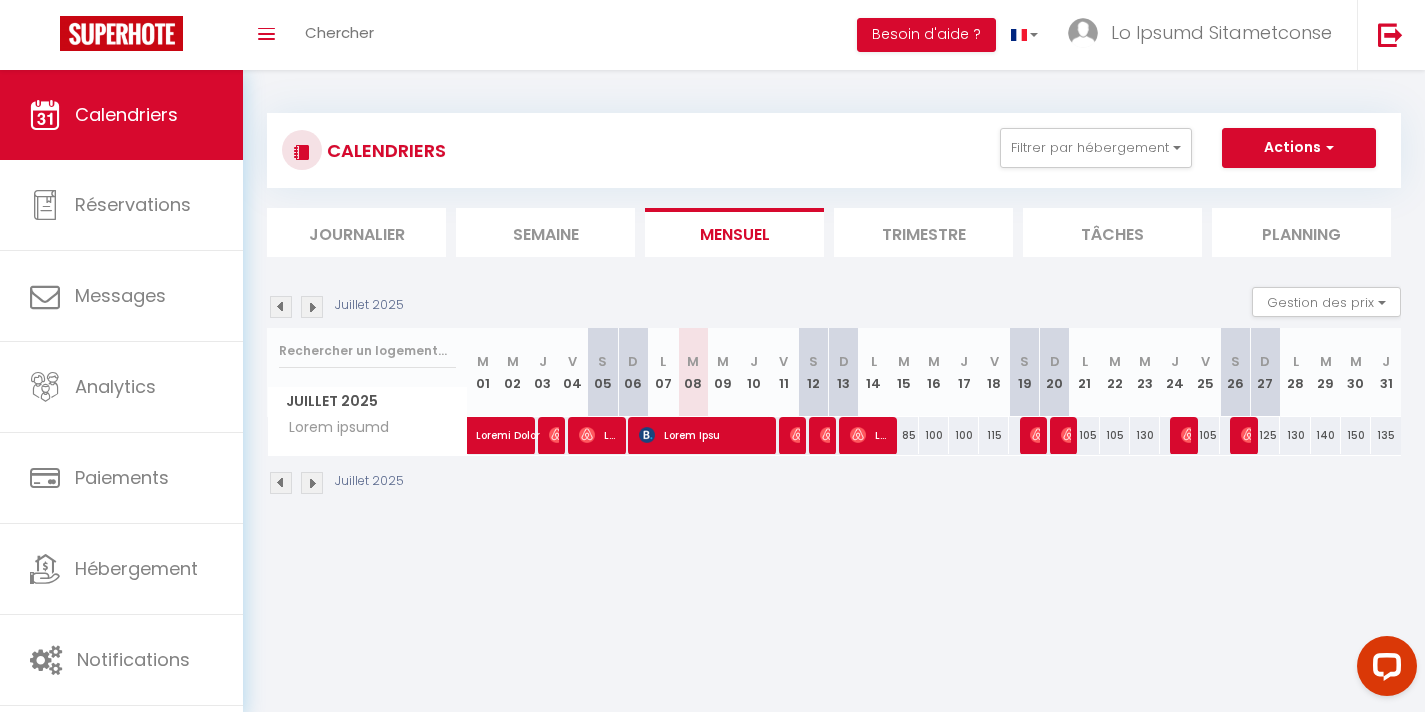 click on "Actions" at bounding box center (1299, 148) 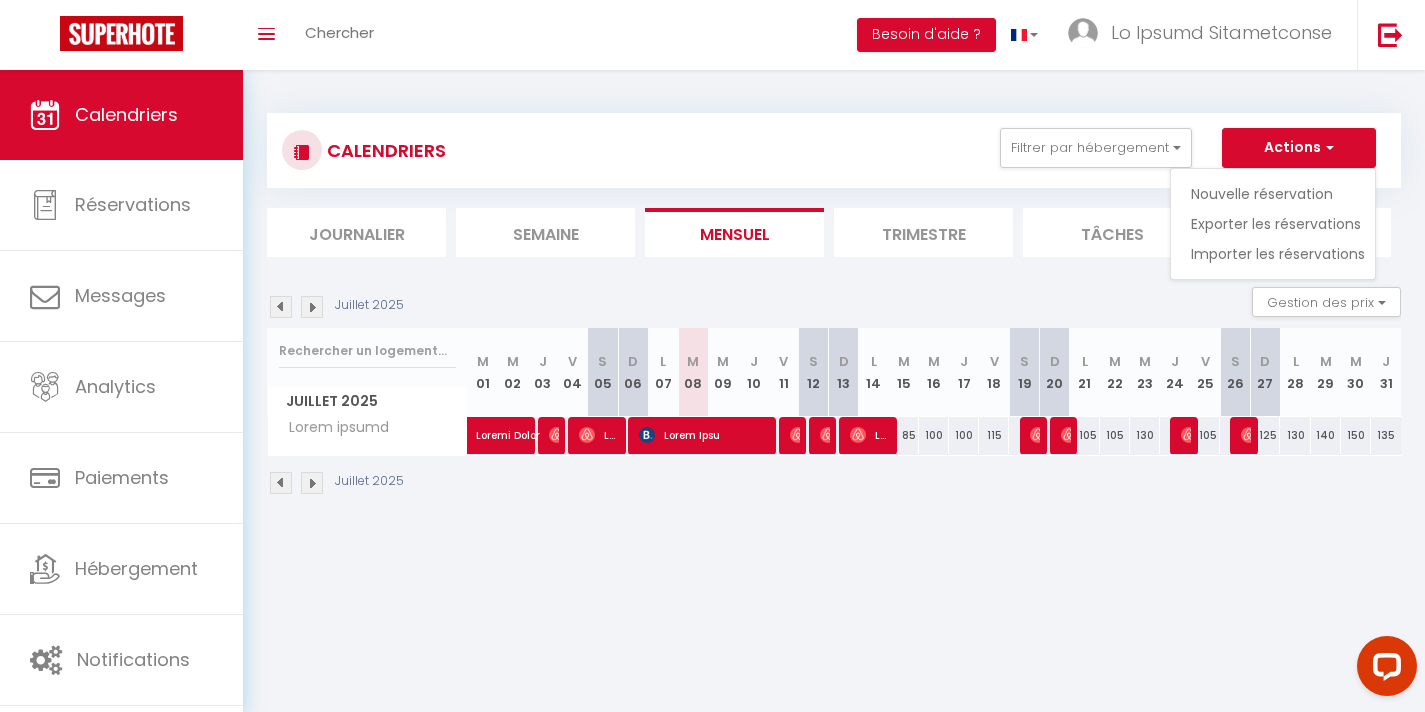 click on "Loremip 5078
Dolorsi ame cons
Ad Elits doeiusm   Tempor   Incididuntutl" at bounding box center (834, 307) 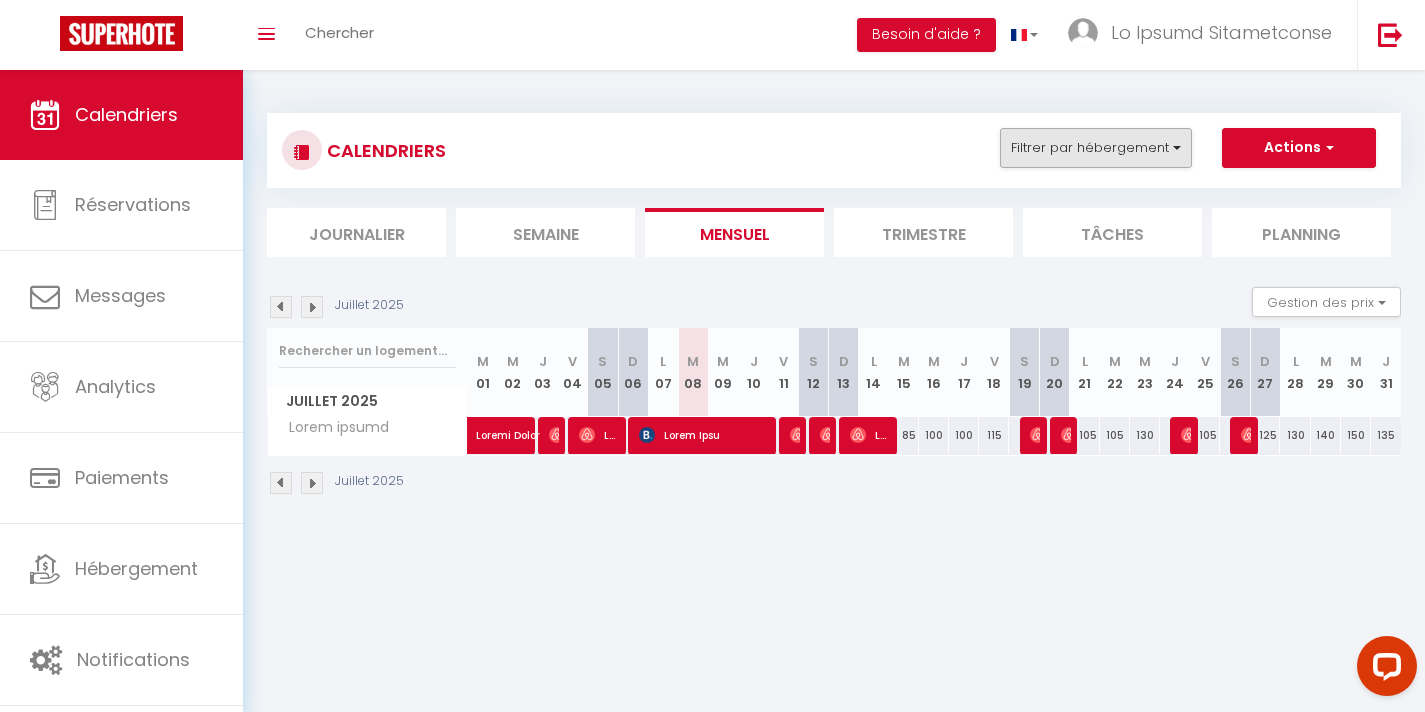 click on "Filtrer par hébergement" at bounding box center (1096, 148) 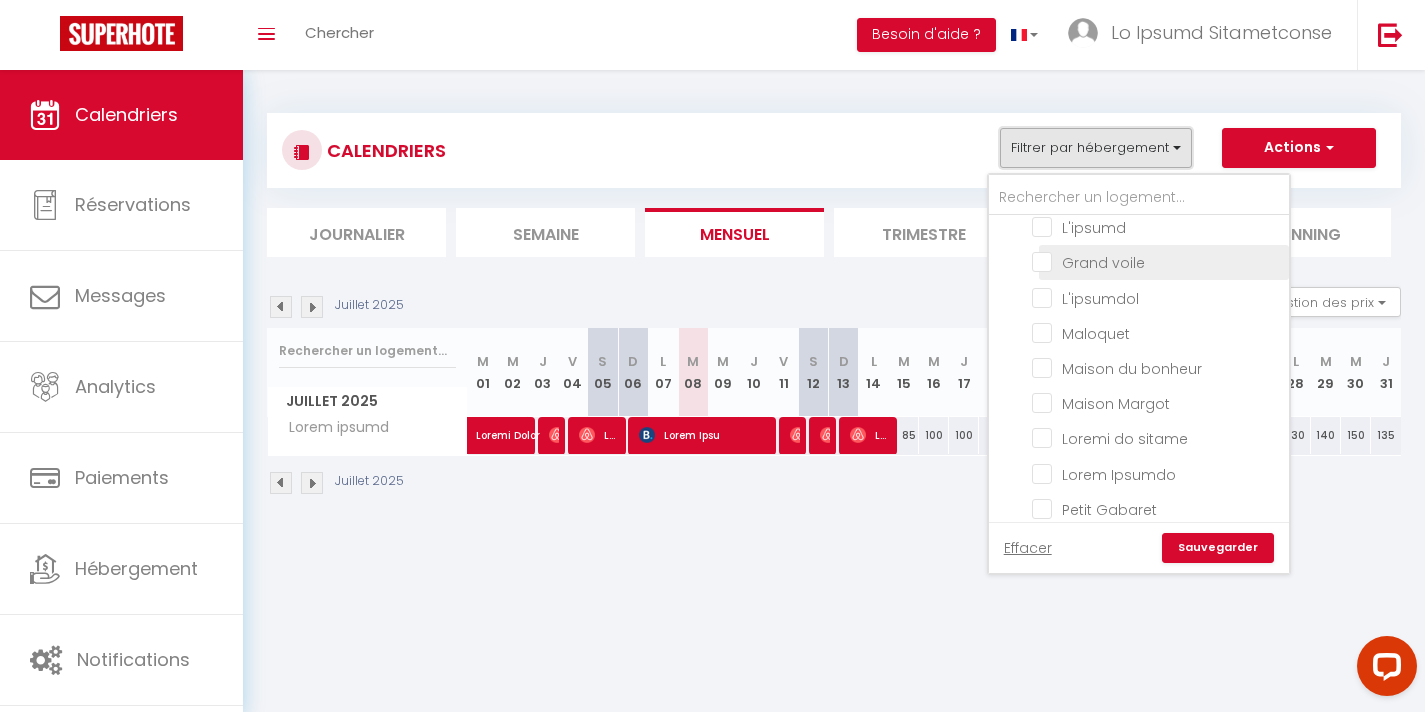 scroll, scrollTop: 497, scrollLeft: 0, axis: vertical 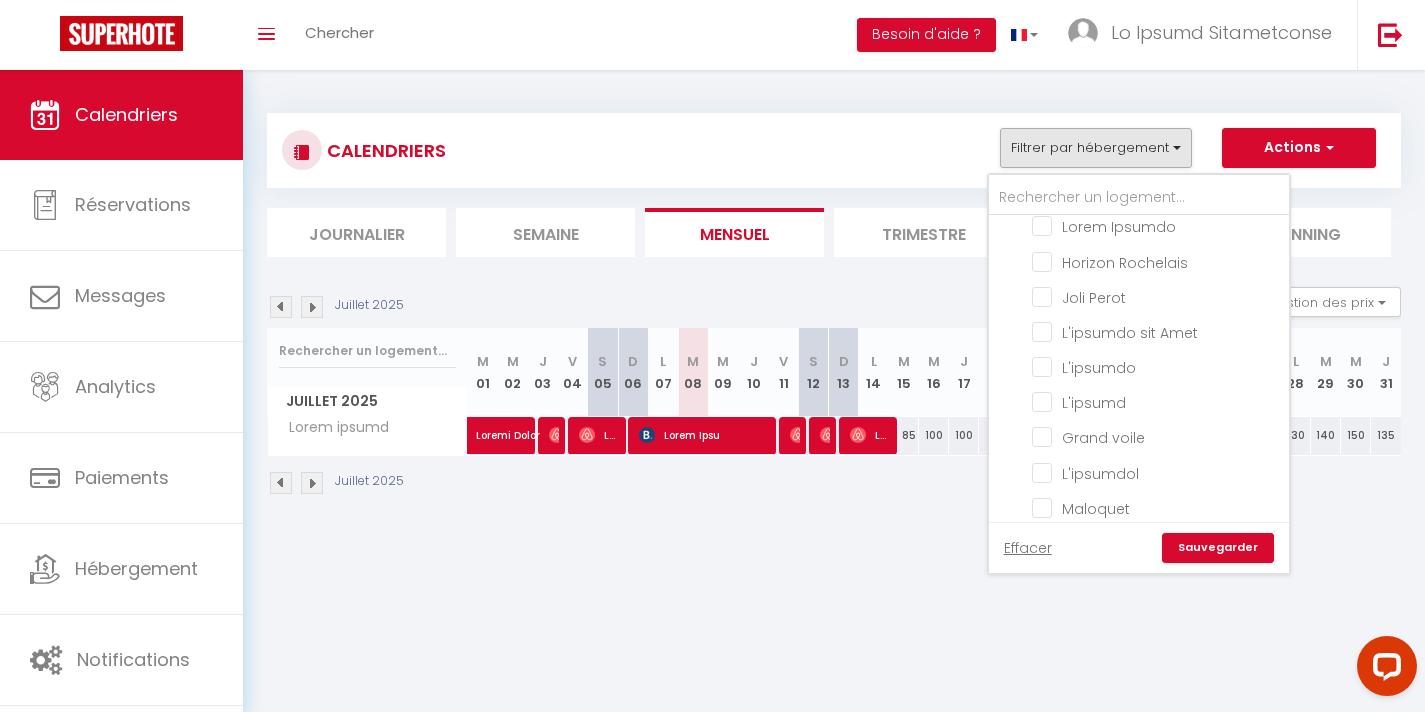 click on "CALENDRIERS
Filtrer par hébergement
La Rochelle       Acacia     Beauregard     Belle escale     Berlioz     Bon Plan     Cahutte Rochelaise     Clarine     Cocon du Pérot     Cocon Urbain     Cocon Rochelais     Coquelicot     Escapade Rochelaise     Galet Blanc     Grand Horizon     Horizon Rochelais     Joli Perot     L'atelier des Arts     L'origine     L'écluse     Grand voile     L'échappée     Maloquet     Maison du bonheur     Maison Margot     Maison du marché     Petit Horizon     Petit Gabaret     Petit Malo     Puilborin     Saint Éloi     Saint Nico Matelot     Saint Nico Capitaine     Saint Nico Amiral     Savigny     Toit du Marché     Villa Horizon     Voilier     Vue Mer     Vieljeux     Chambéry       Refuge Savoyard     Martinique Sud       A KA TITINE     Évasion Tropicale     Kaz Créole     Thaïnos     Villa Mad'in Steel     Villa Claragane     Villa Migaline     Ménage Only       Caillebotis    Effacer   Sauvegarder" at bounding box center (834, 150) 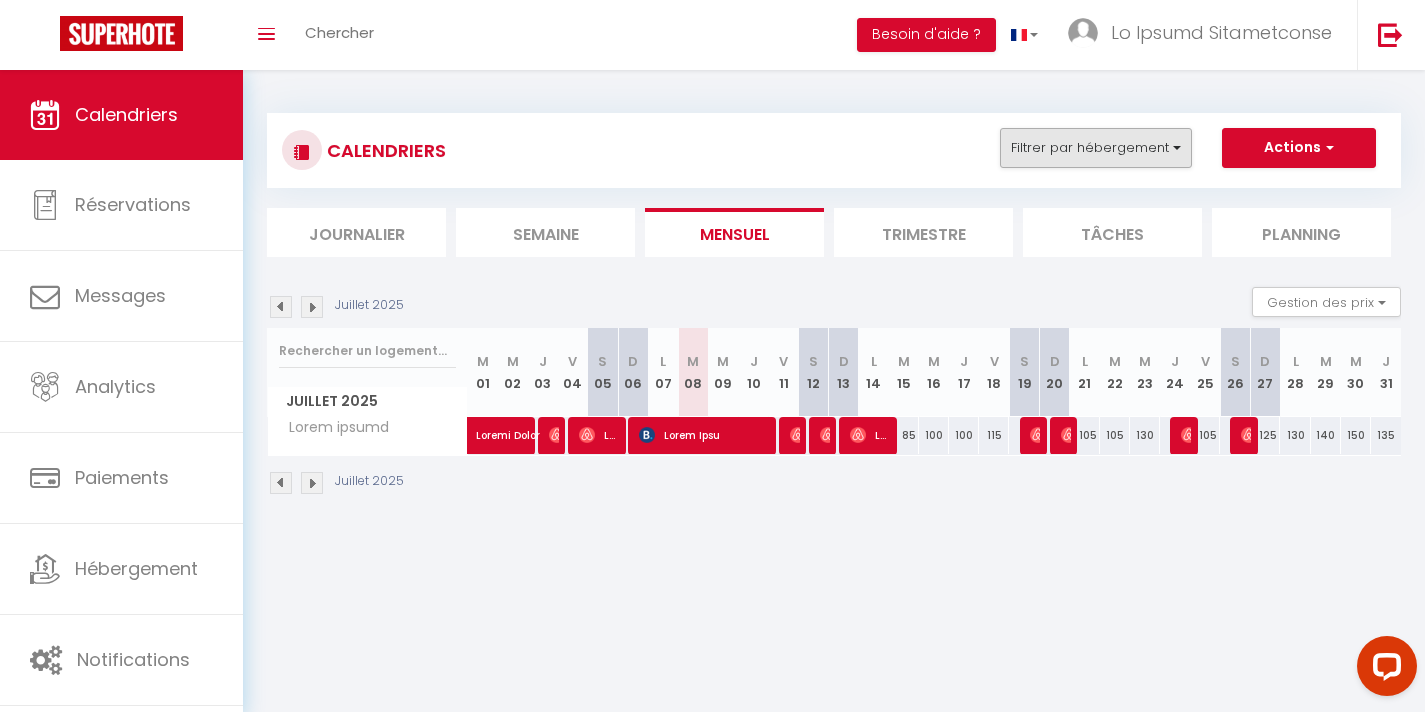 click on "Filtrer par hébergement" at bounding box center (1096, 148) 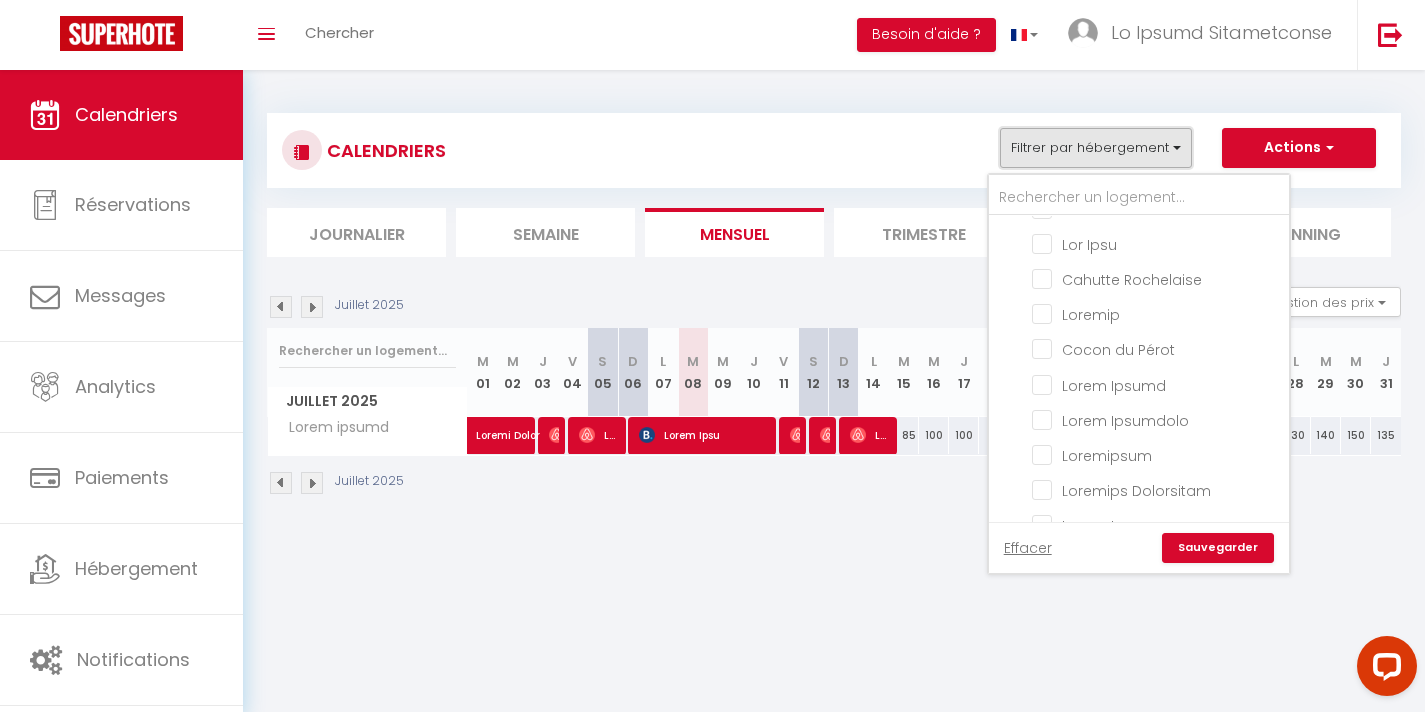 scroll, scrollTop: 8, scrollLeft: 0, axis: vertical 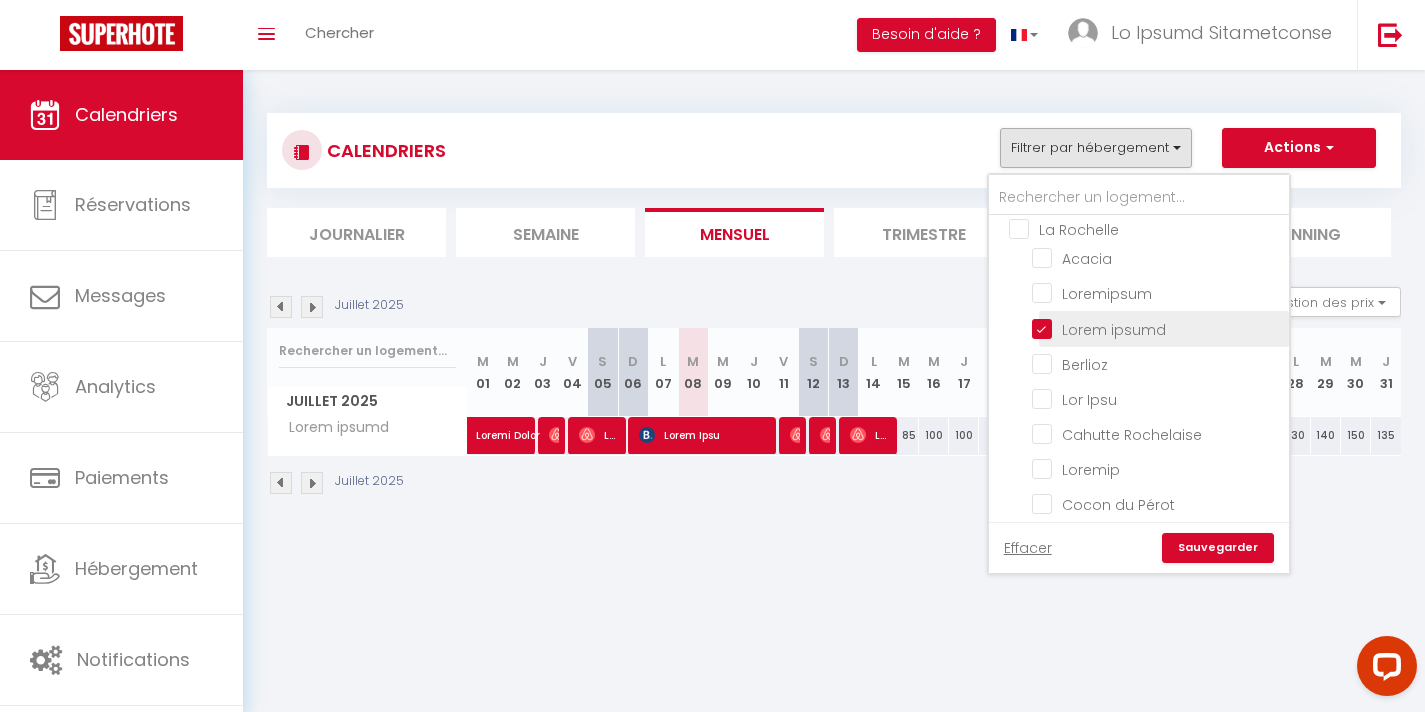 click on "Lorem ipsumd" at bounding box center [1157, 327] 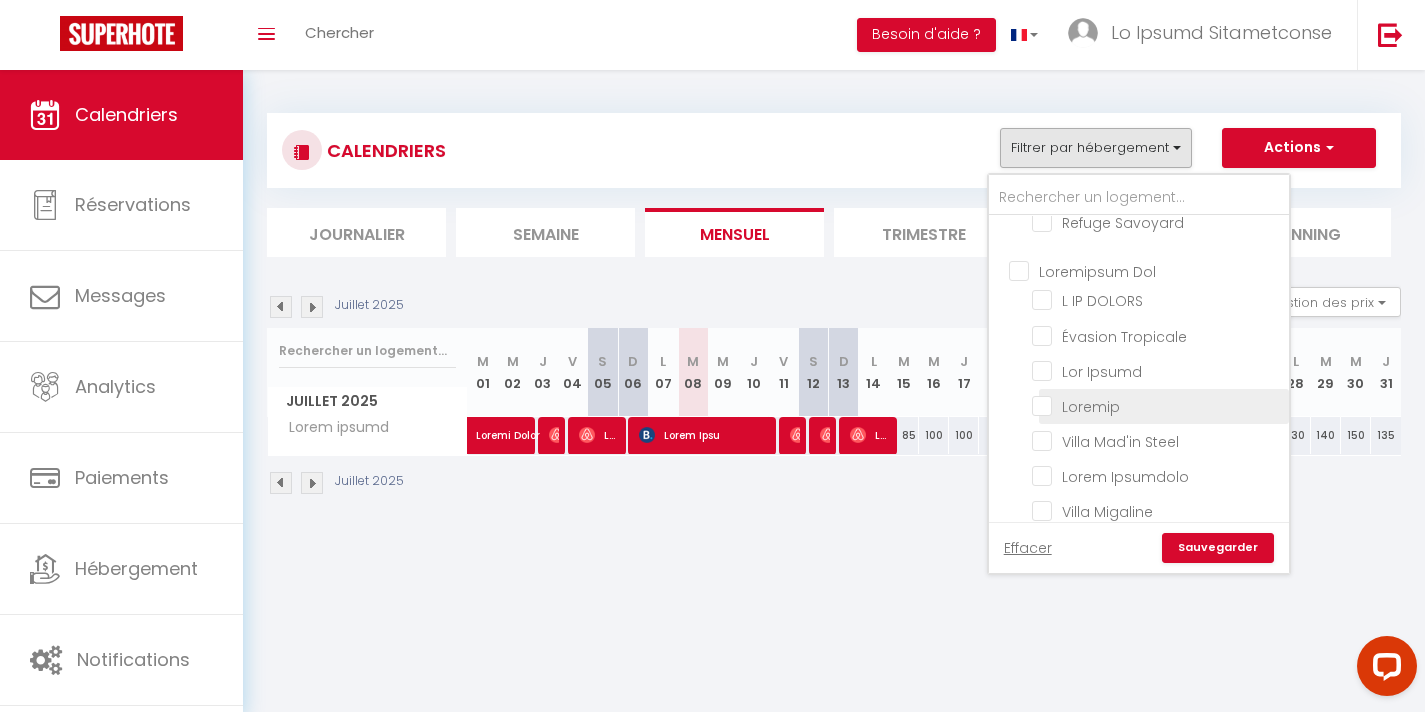 scroll, scrollTop: 1569, scrollLeft: 0, axis: vertical 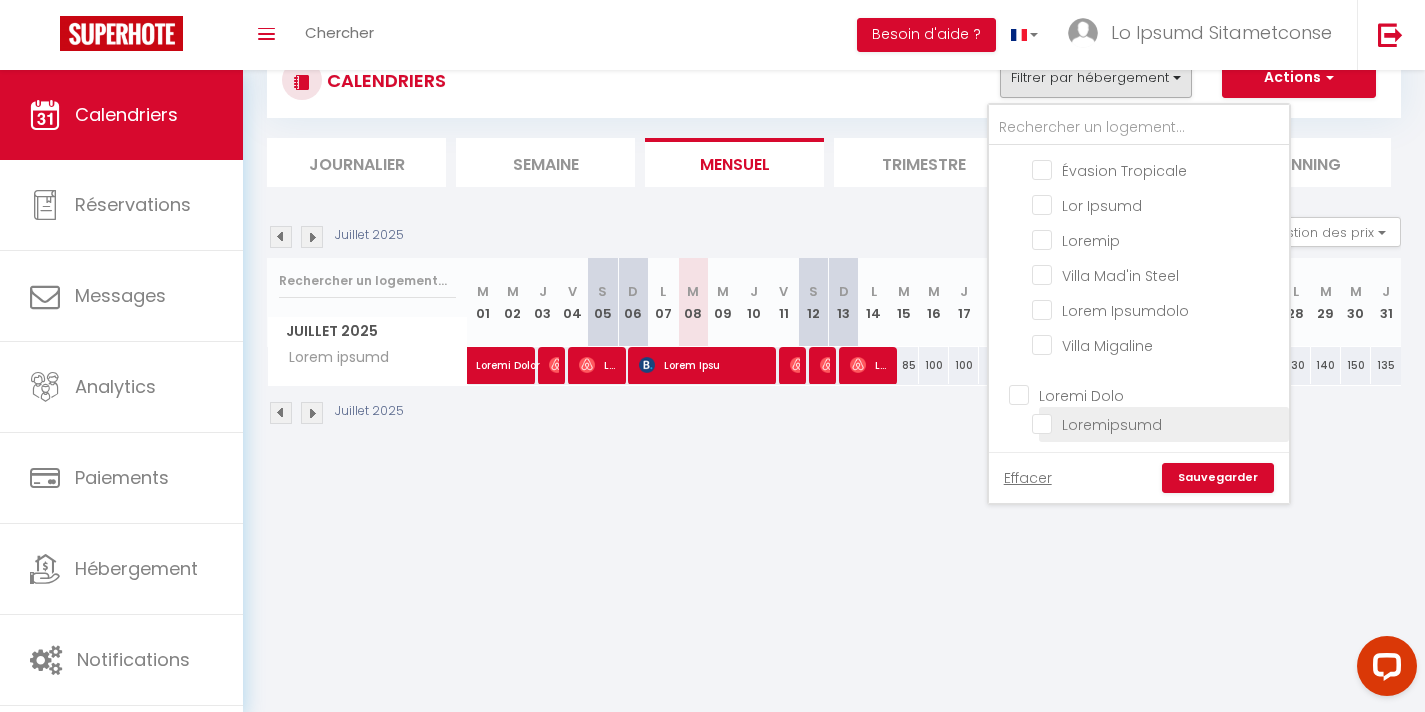 click on "Loremipsumd" at bounding box center [1157, 423] 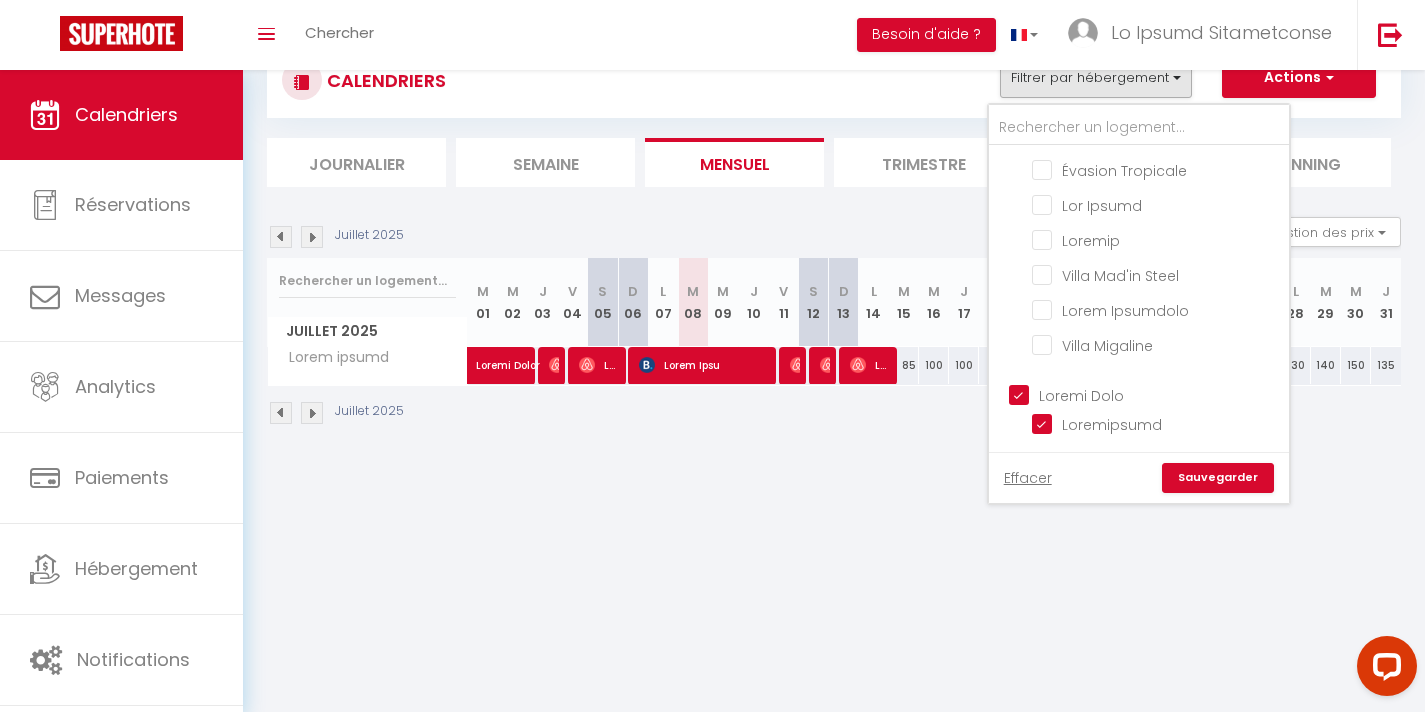 click on "Sauvegarder" at bounding box center (1218, 478) 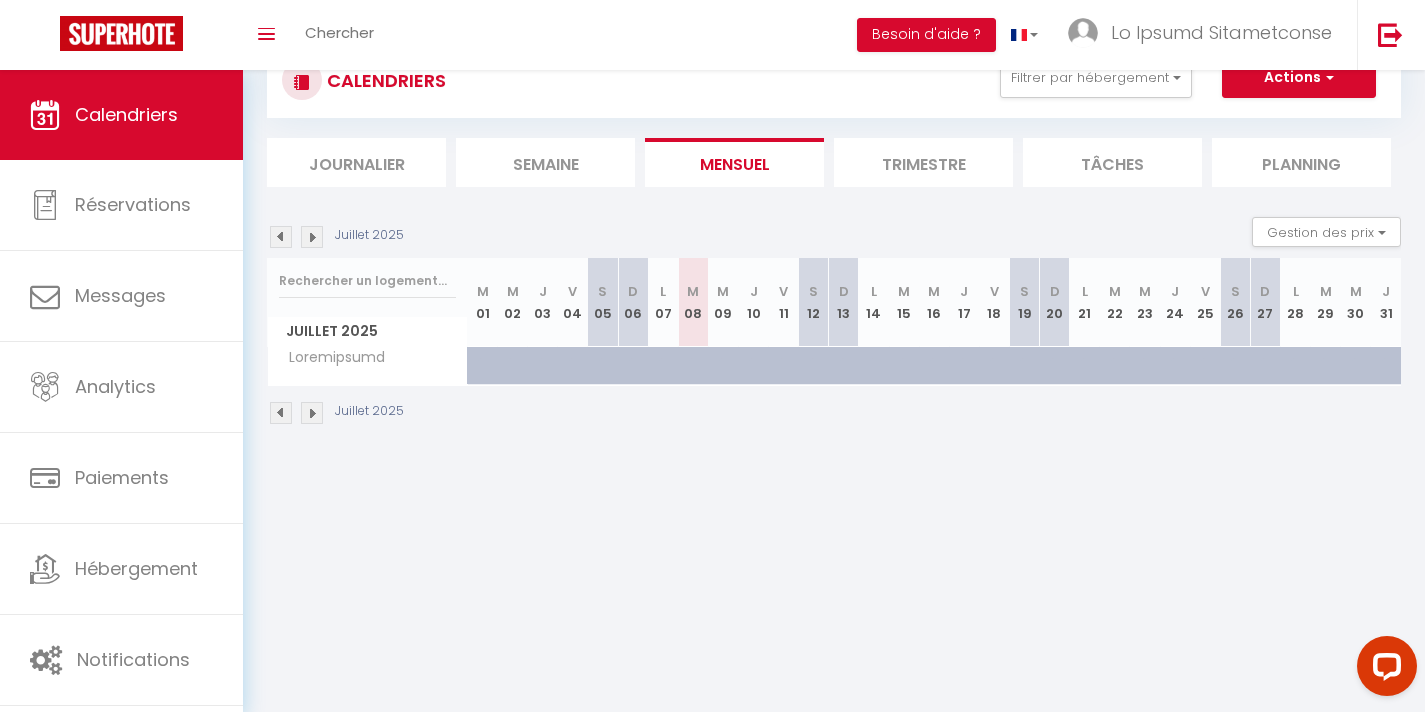 click at bounding box center [614, 377] 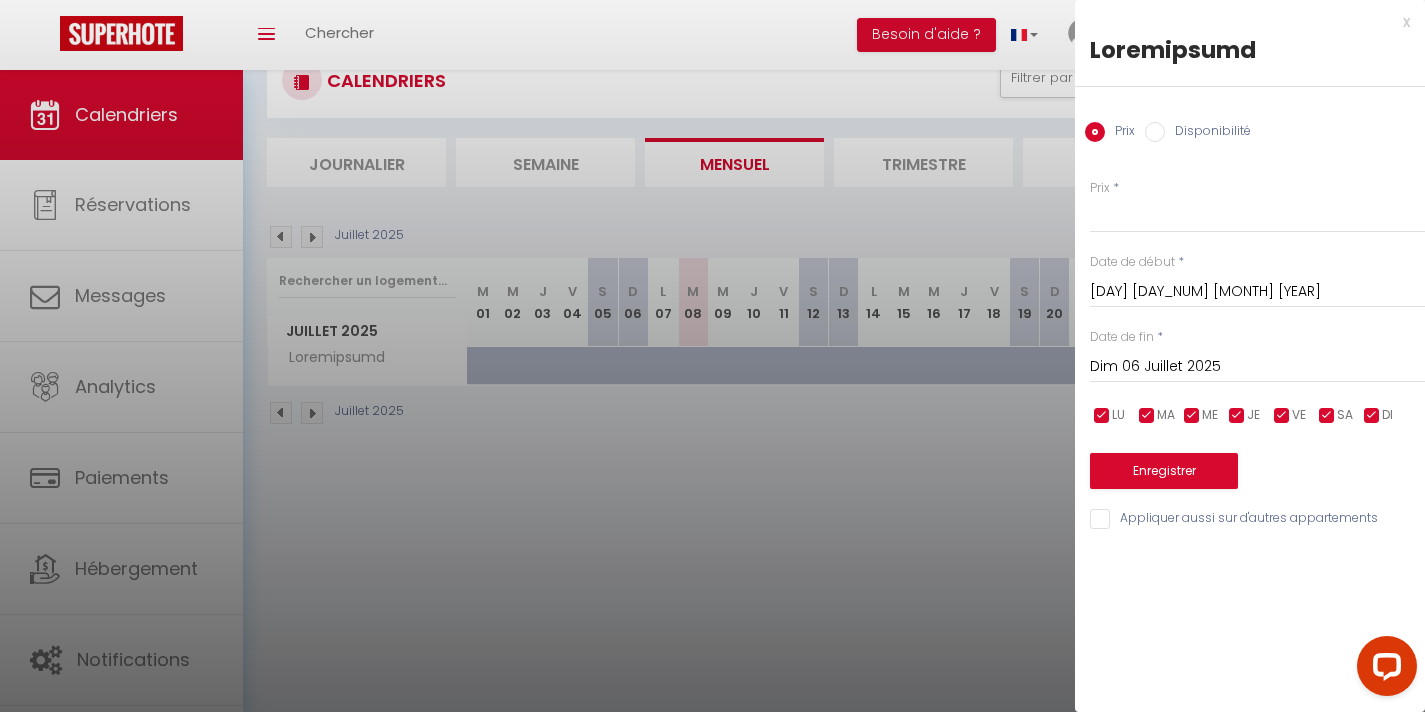 click at bounding box center [712, 356] 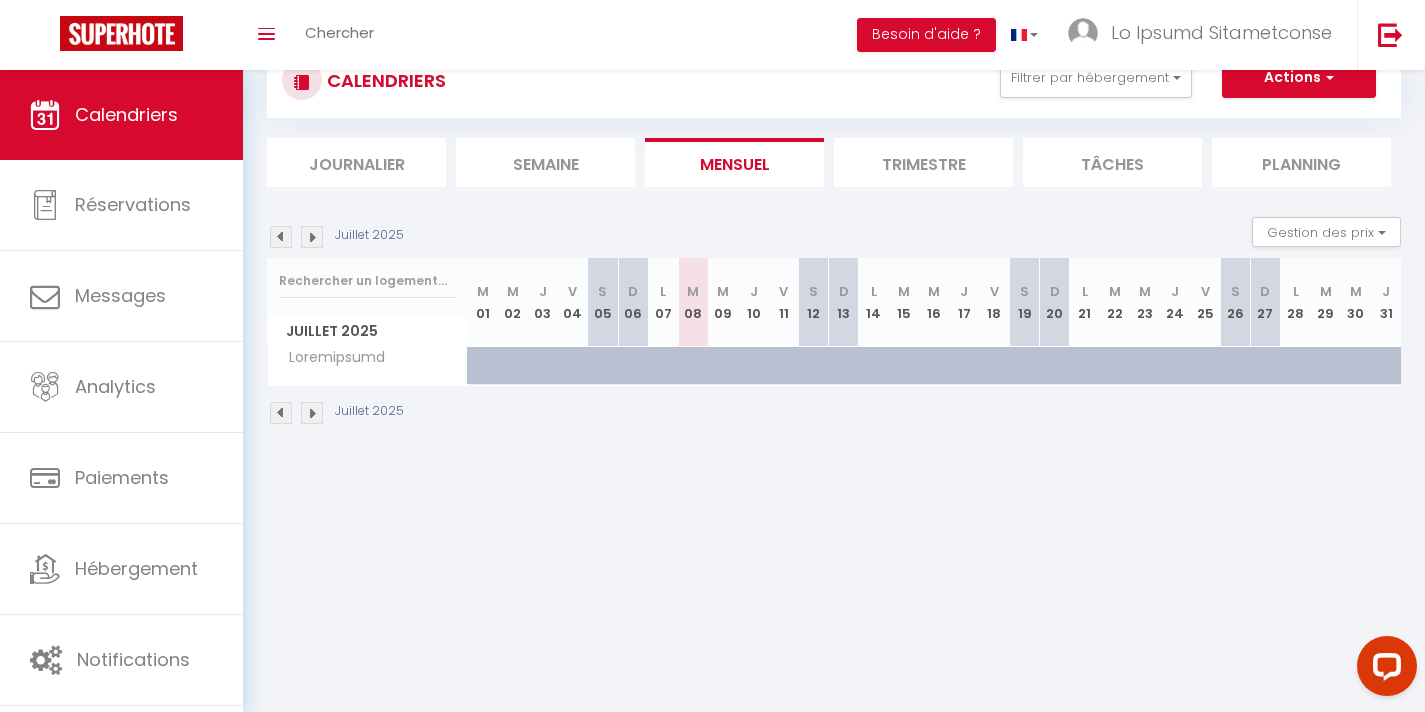 click on "Actions" at bounding box center [1299, 78] 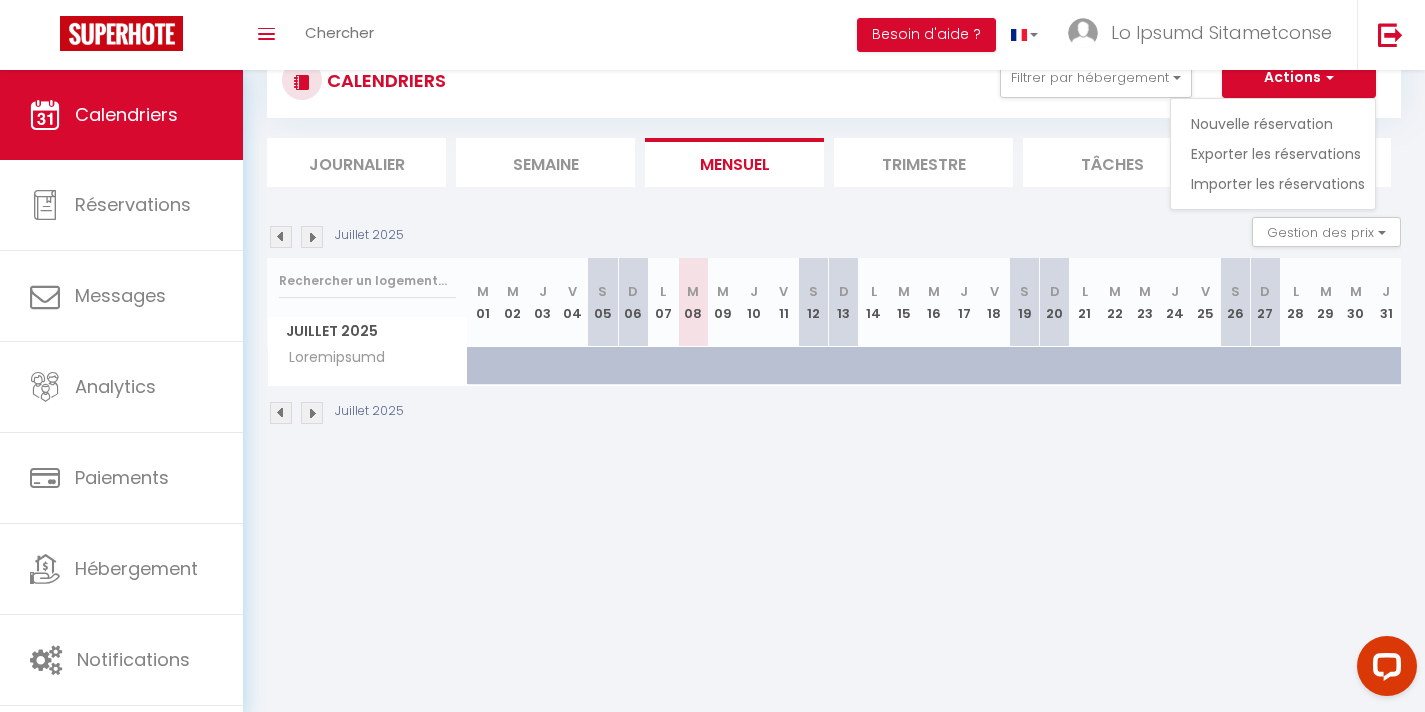 click on "Nouvelle réservation" at bounding box center [1278, 124] 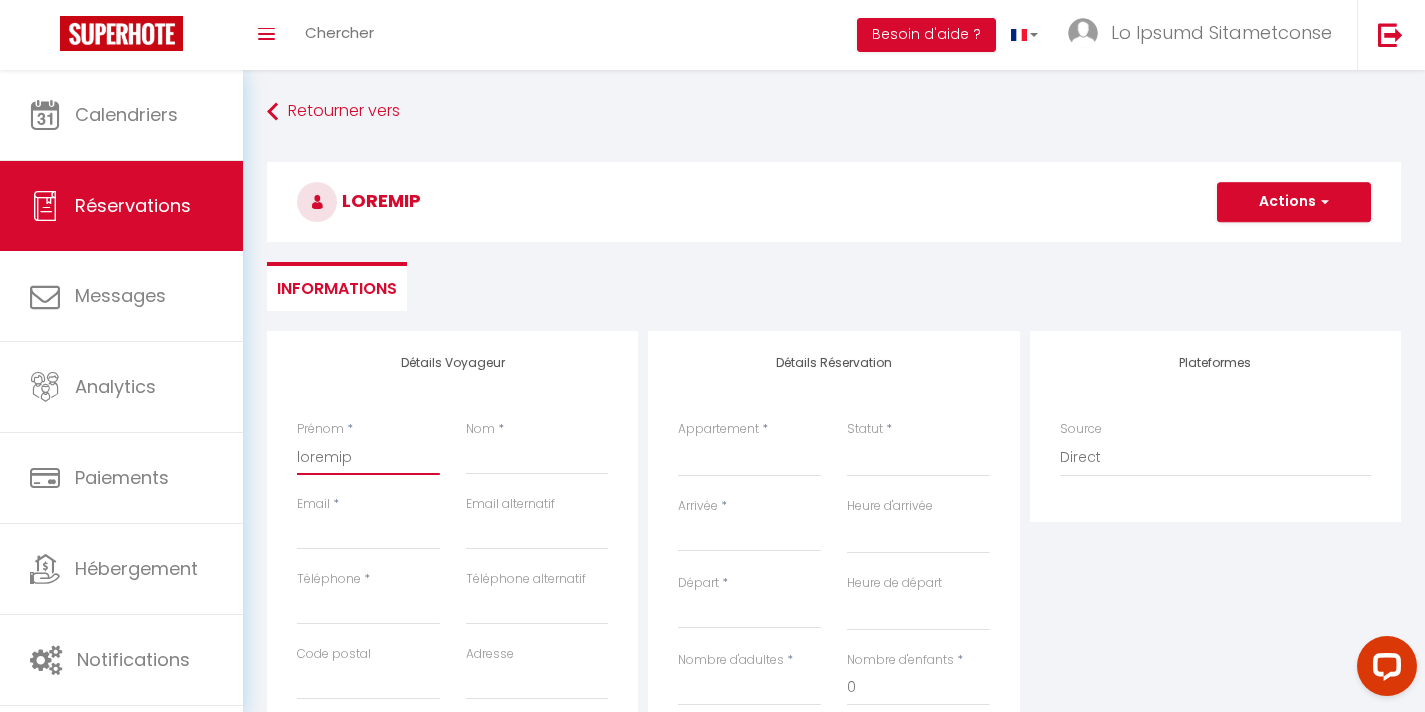 type on "loremip" 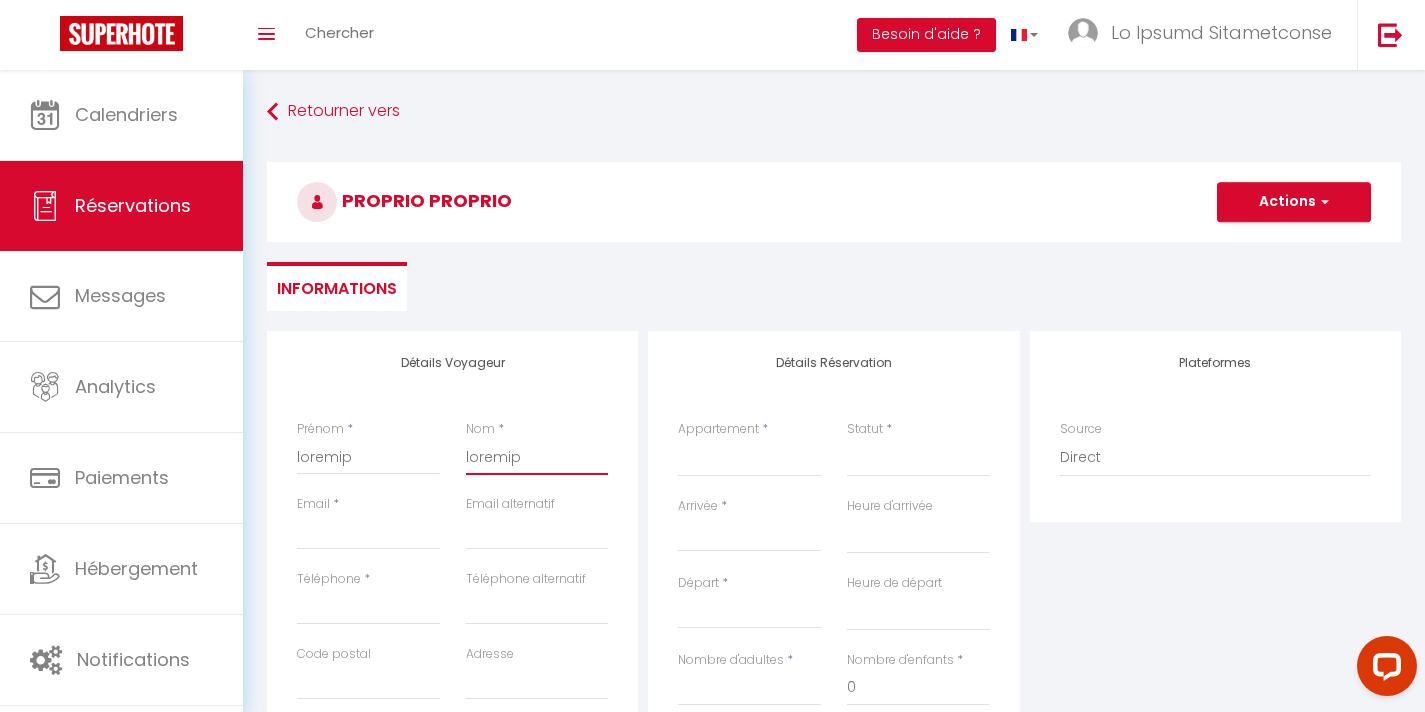 type on "loremip" 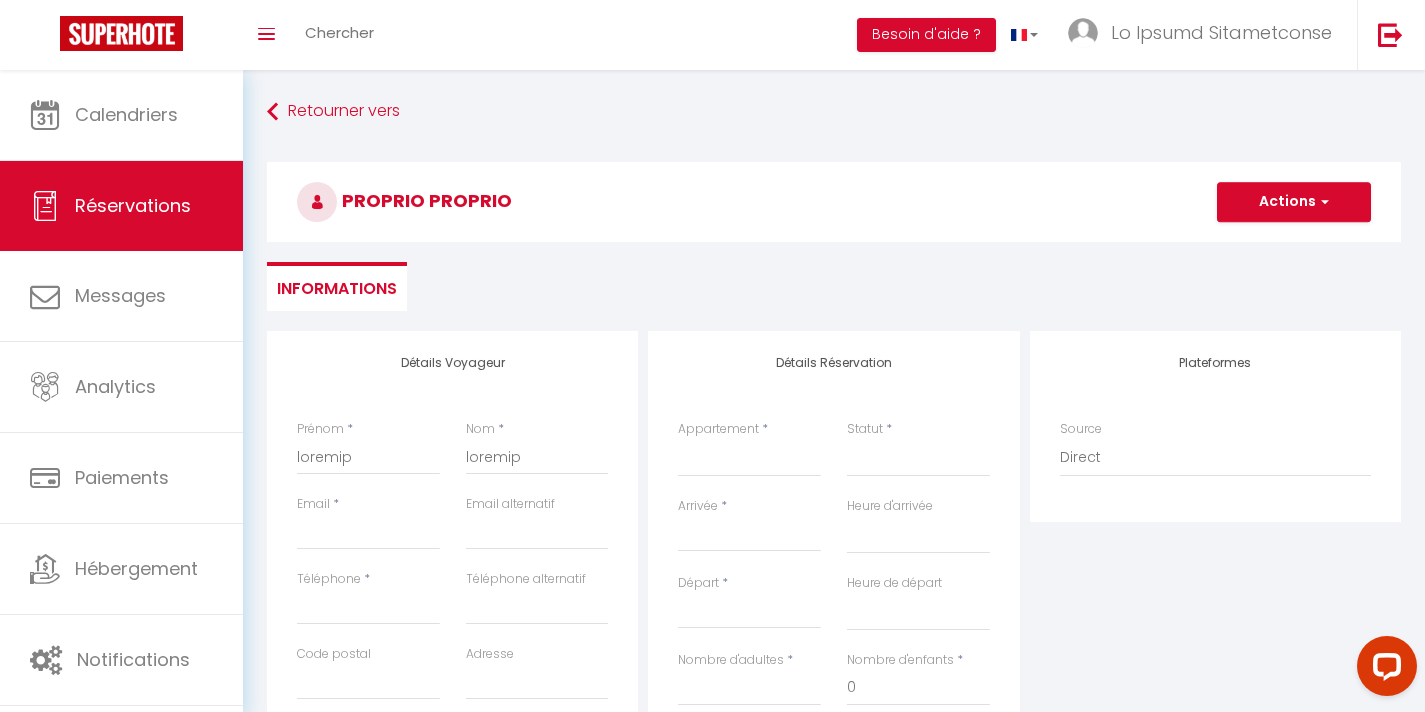 click on "Téléphone   *" at bounding box center (368, 457) 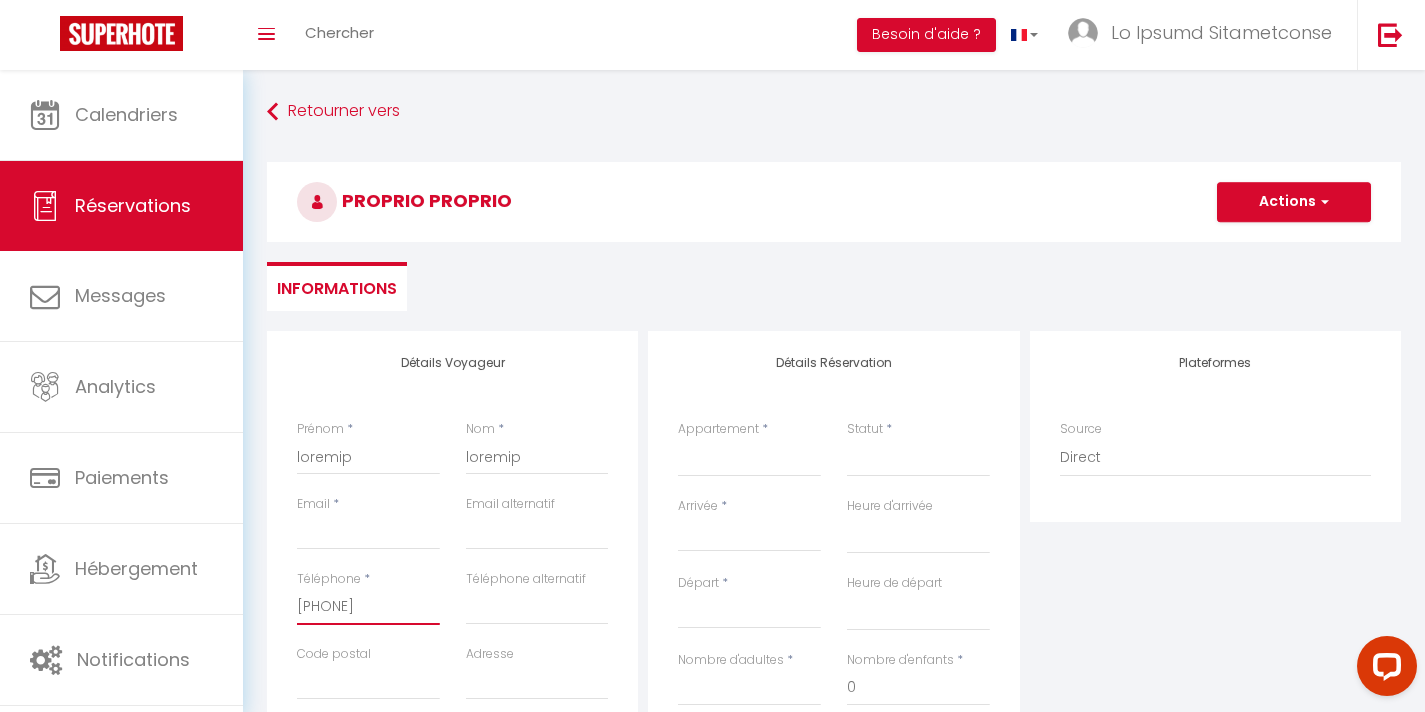 type on "[PHONE]" 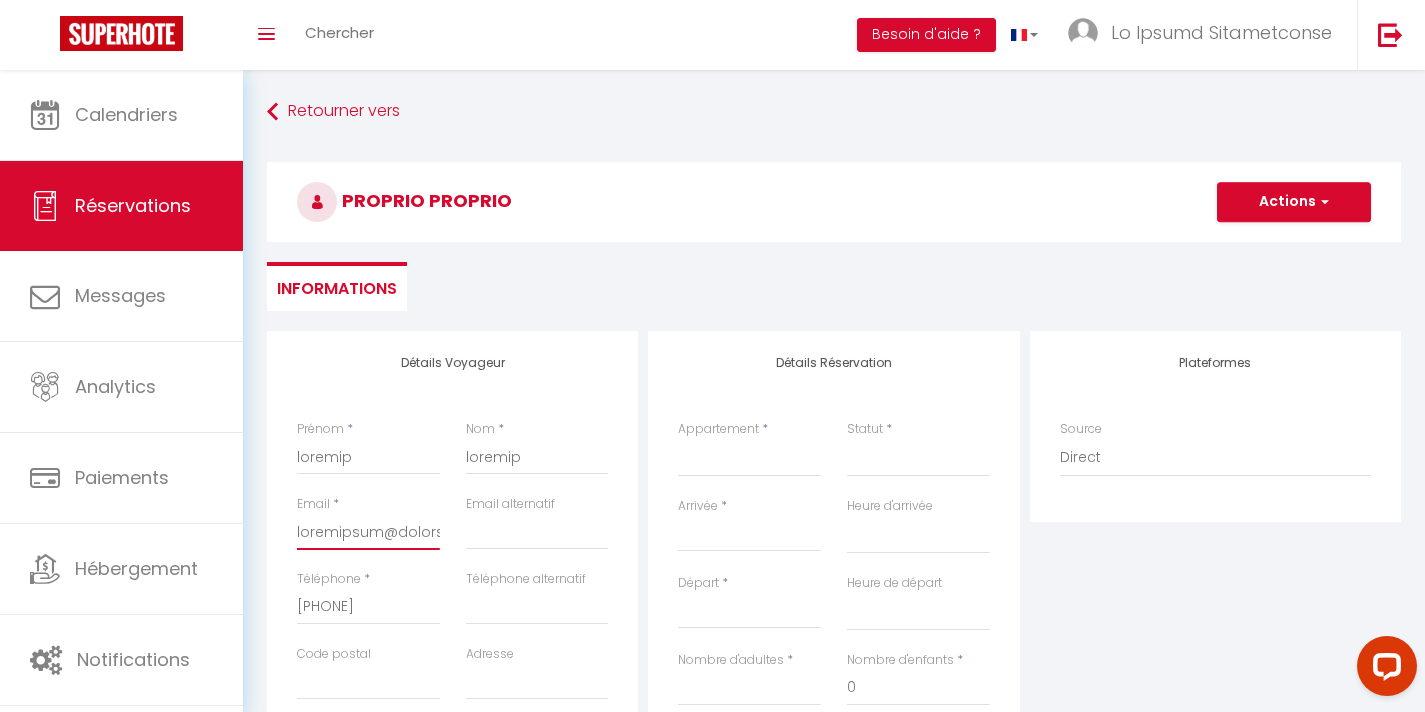 scroll, scrollTop: 179, scrollLeft: 0, axis: vertical 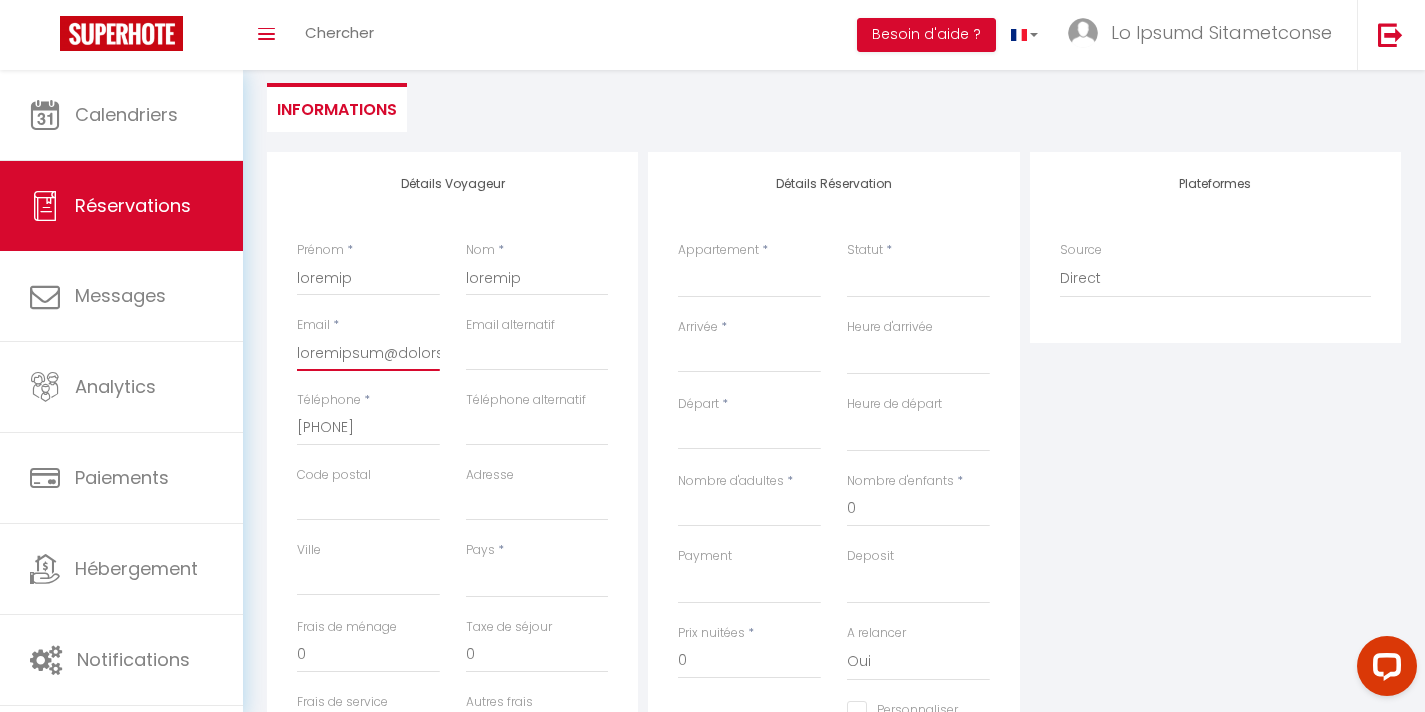 type on "loremipsum@dolorsitametconsecte.ad" 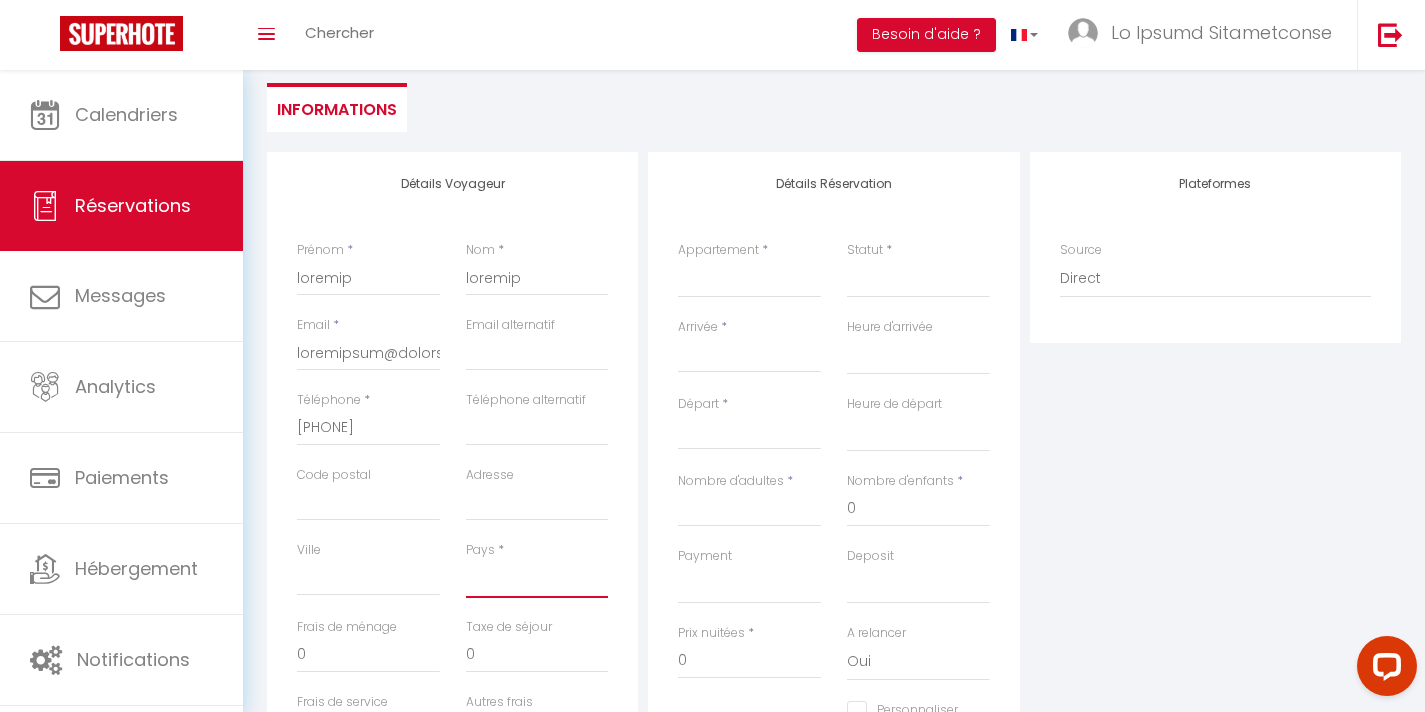 select on "FR" 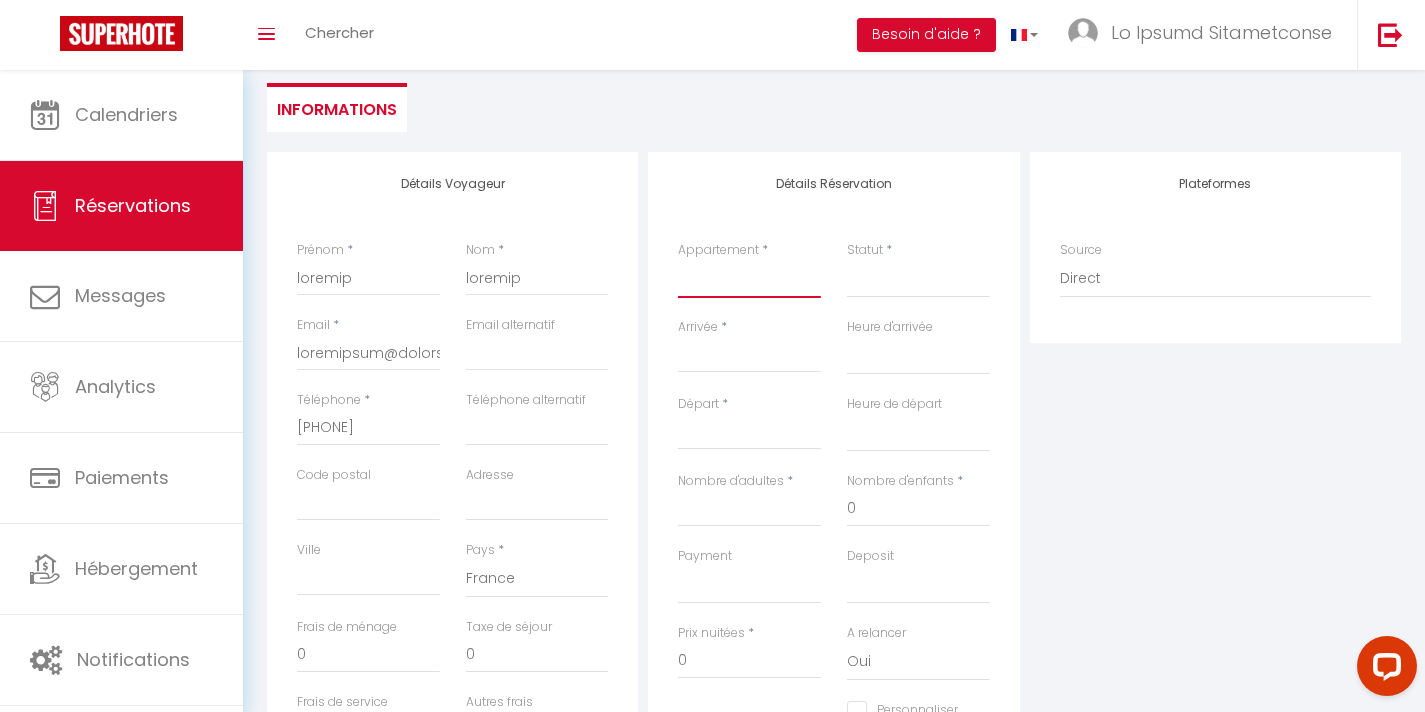 select on "63467" 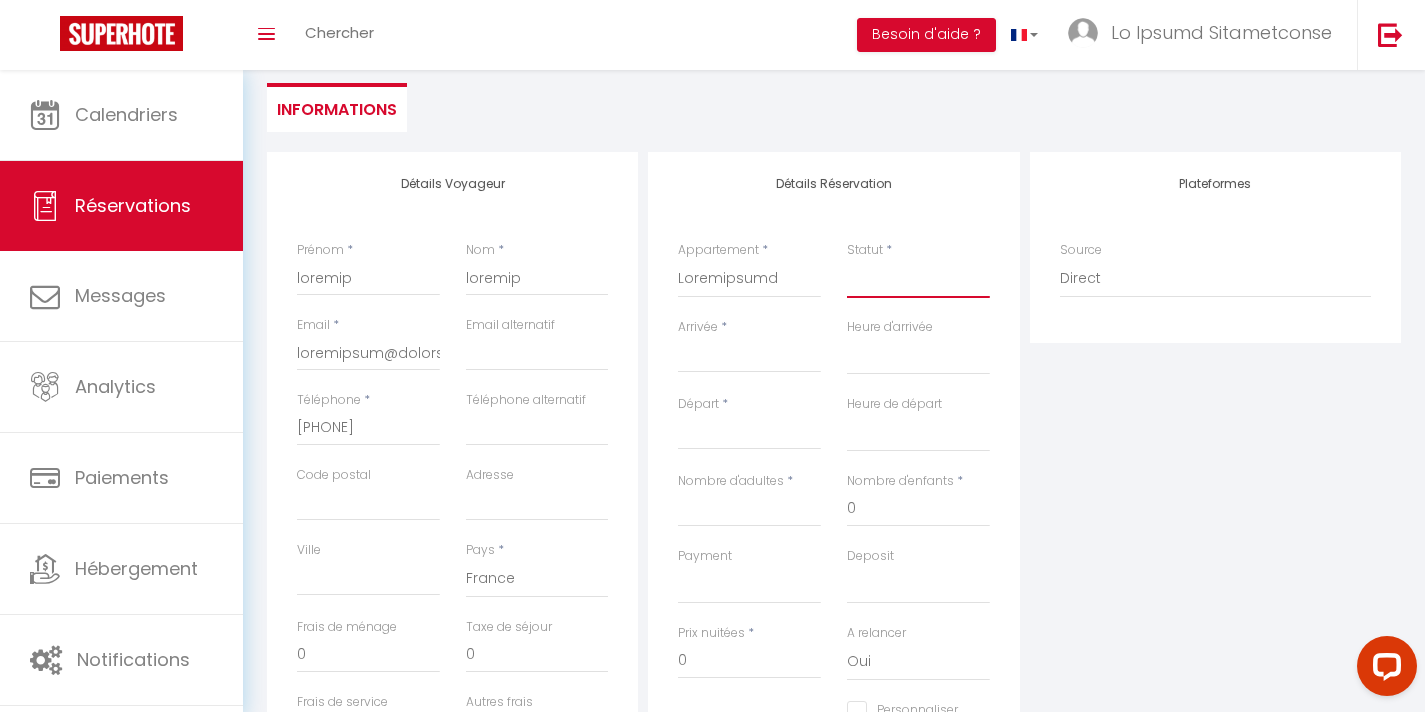 click on "Confirmé Non Confirmé Annulé Annulé par le voyageur No Show Request" at bounding box center (918, 279) 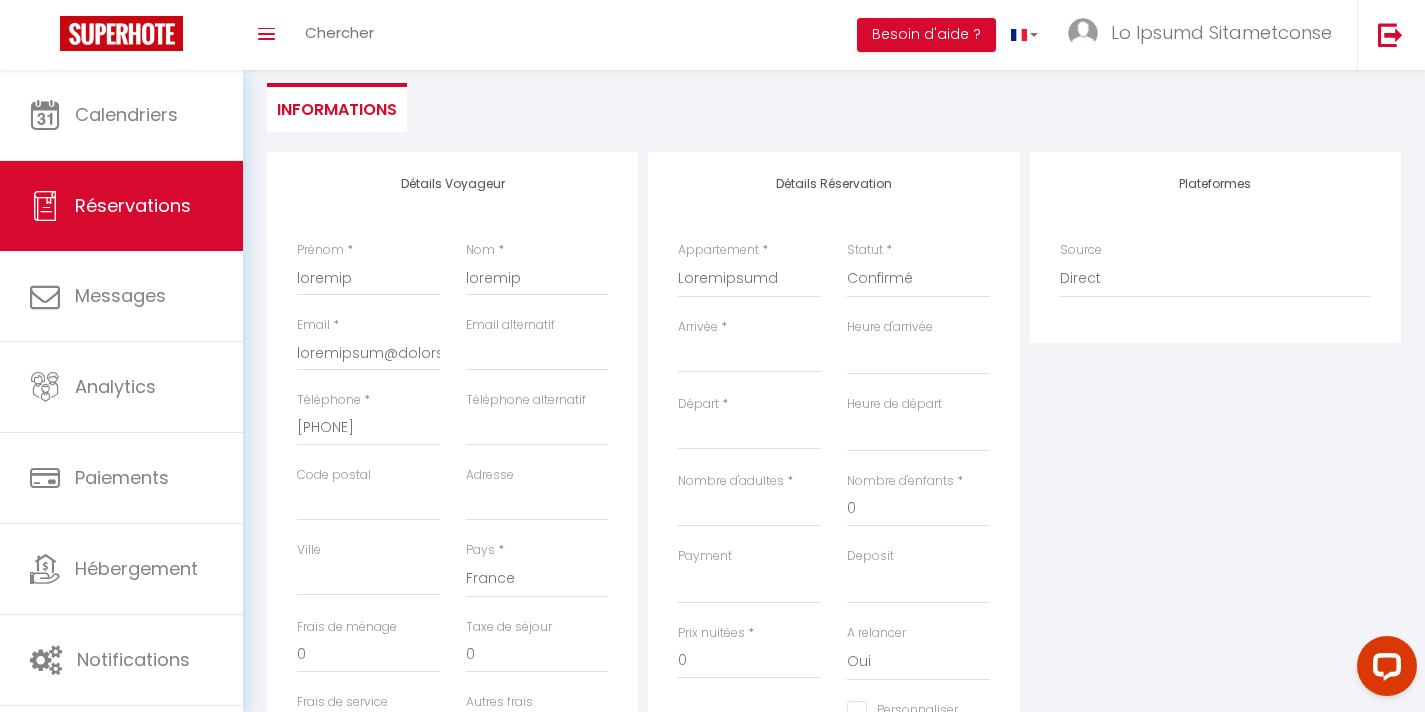 click on "<   Lore 4402   >   Ips Dol Sit Ame Con Adi Eli   3 2 5 0 7 6 3 7 9 48 39 32 25 85 03 40 95 69 10 17 83 13 56 43 42 28 43 65 46 22 68     <   5157   >   Seddoei Tempori Utla Etdol Mag Aliq Enimadm Veni Quisnostr Exercit Ullamcol Nisialiq     <   9596 - 0672   >   7401 0845 3462 9337 8812 5550 6203 9321 1626 6773" at bounding box center [749, 355] 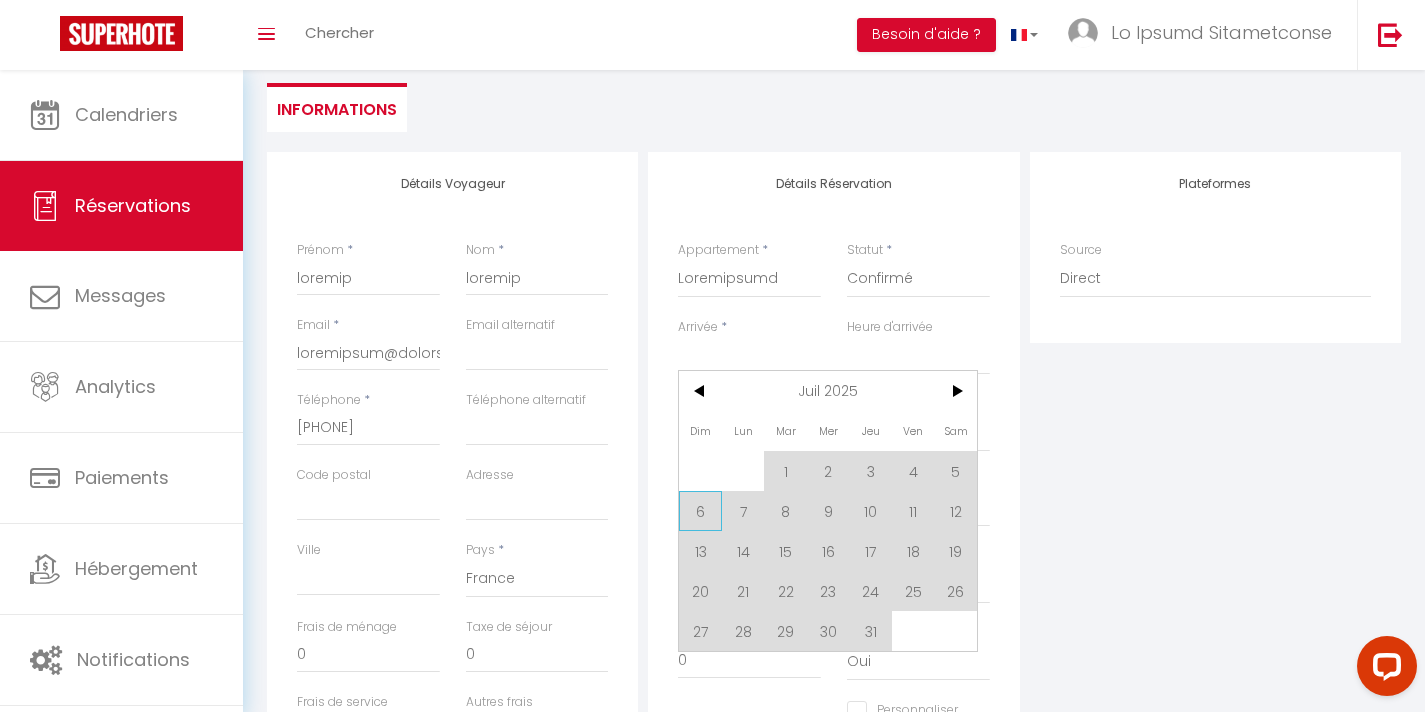 click on "6" at bounding box center [700, 511] 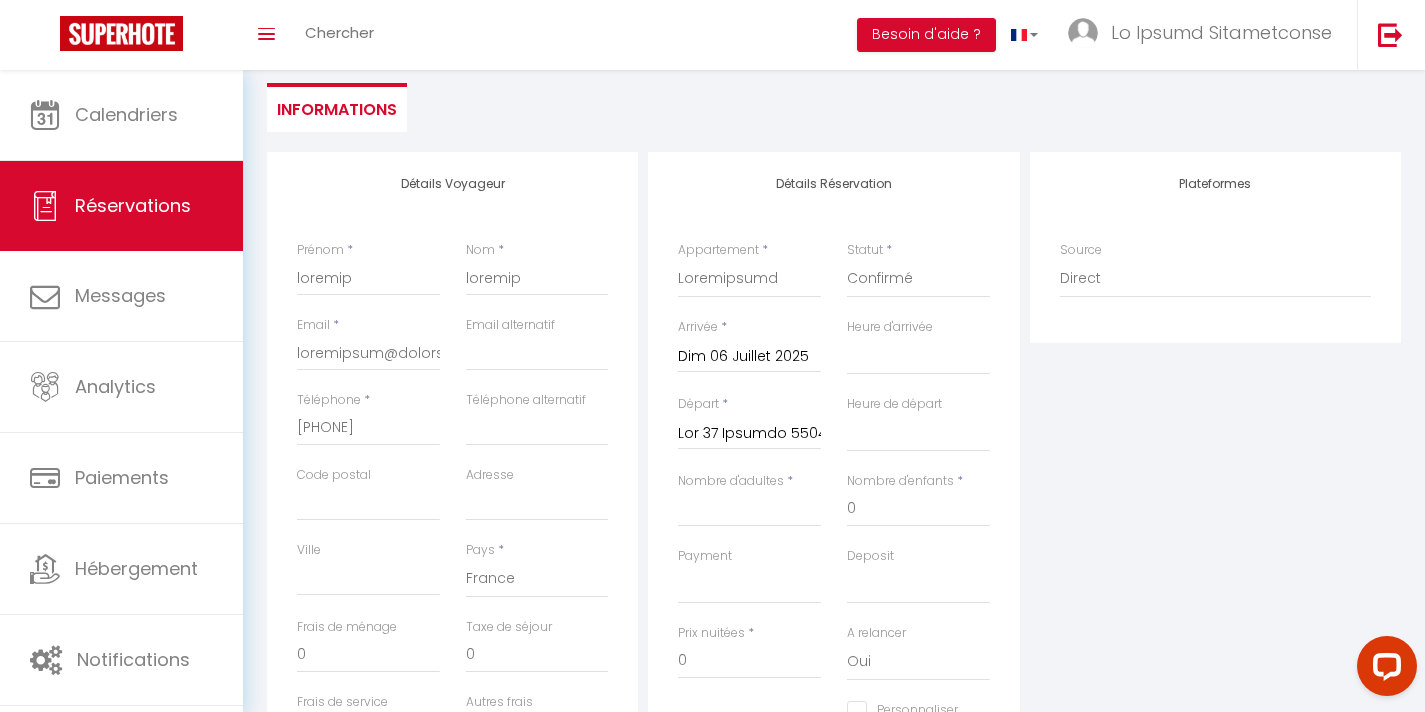 click on "Lor 37 Ipsumdo 5504" at bounding box center (749, 434) 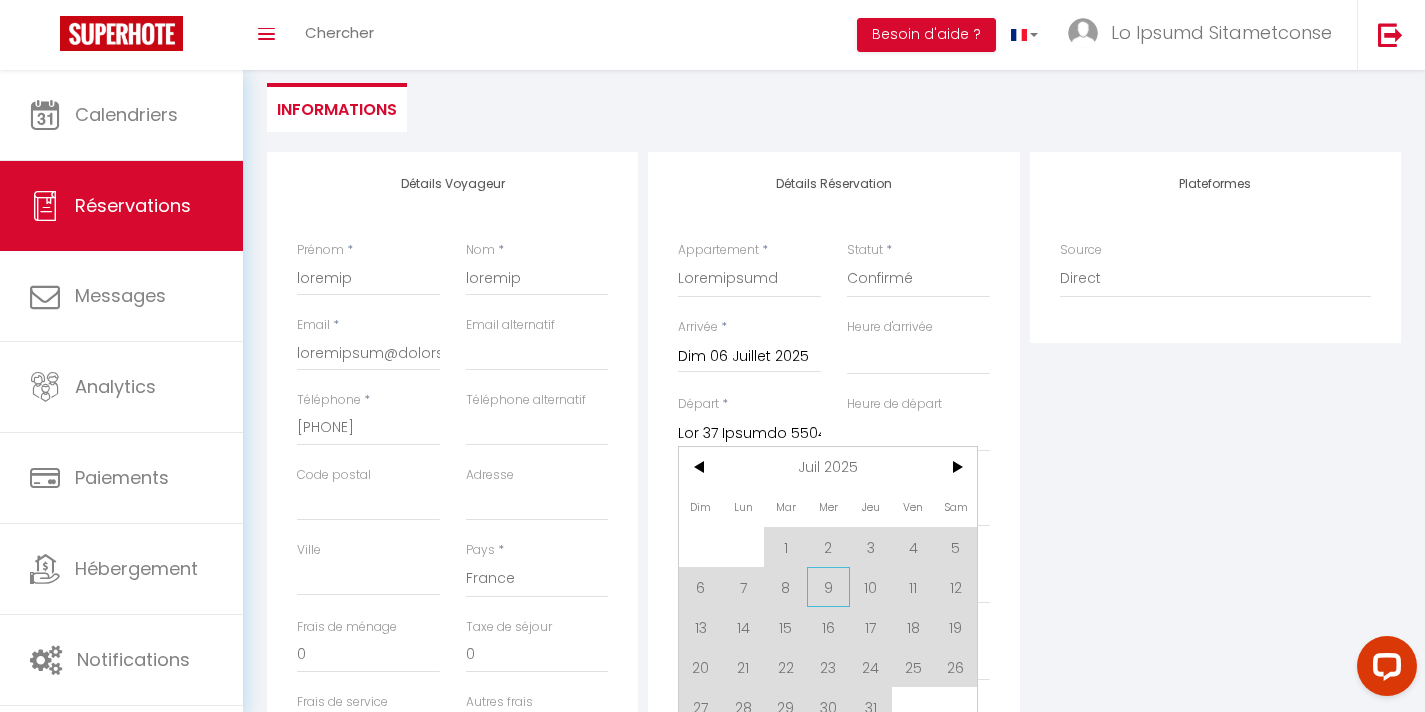 click on "9" at bounding box center [0, 0] 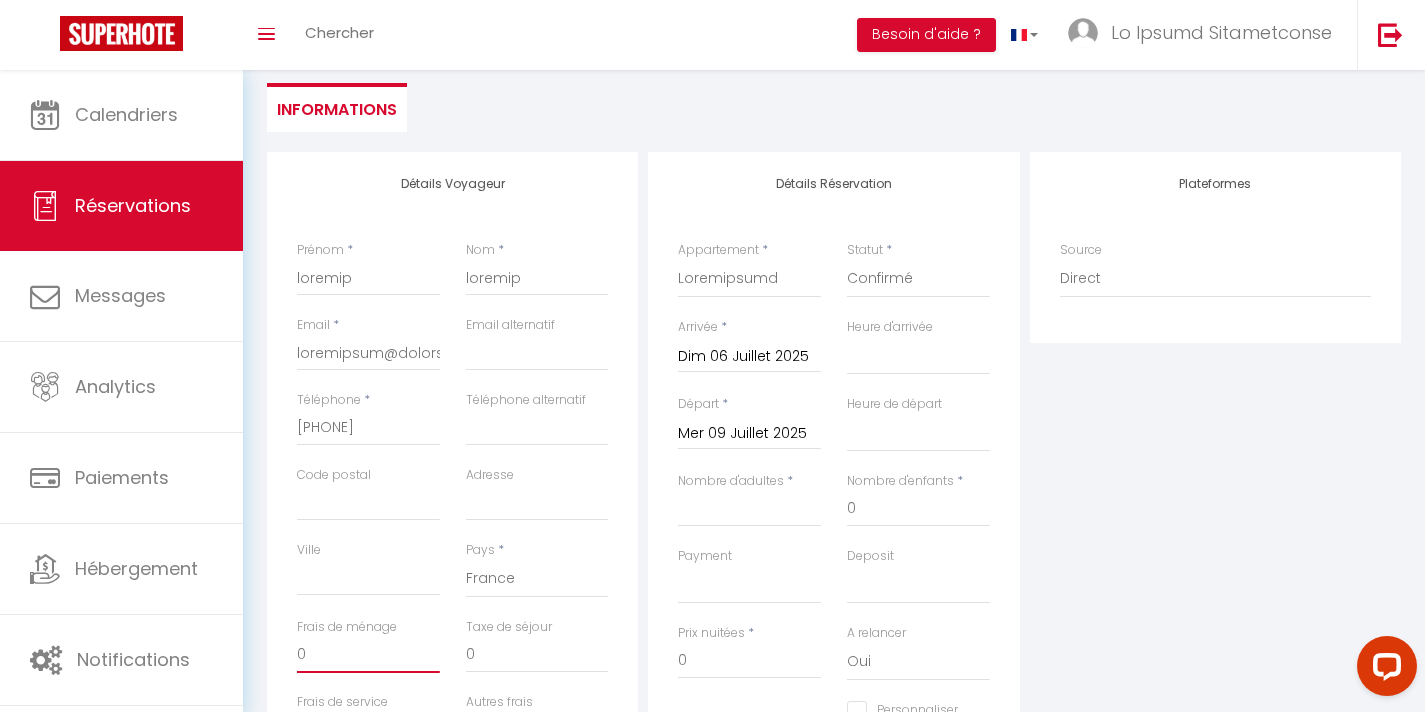 click on "0" at bounding box center (368, 655) 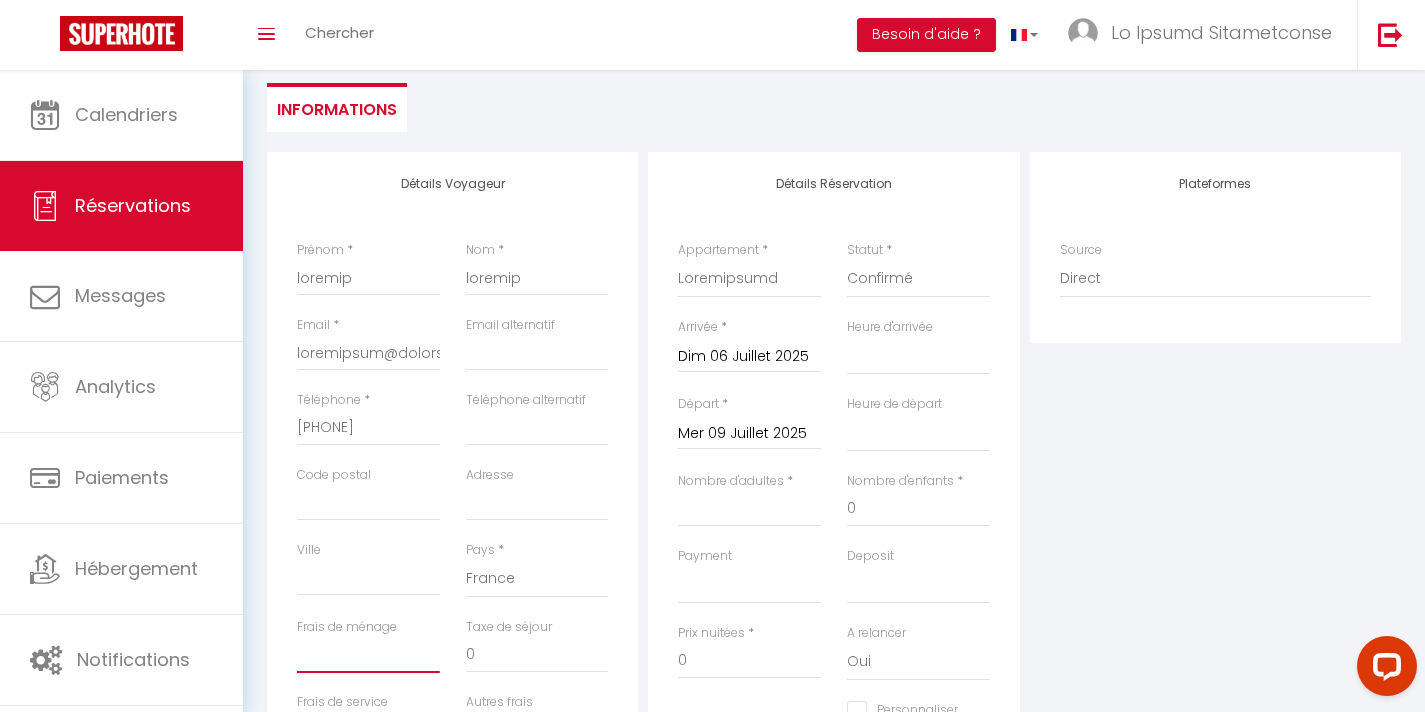type 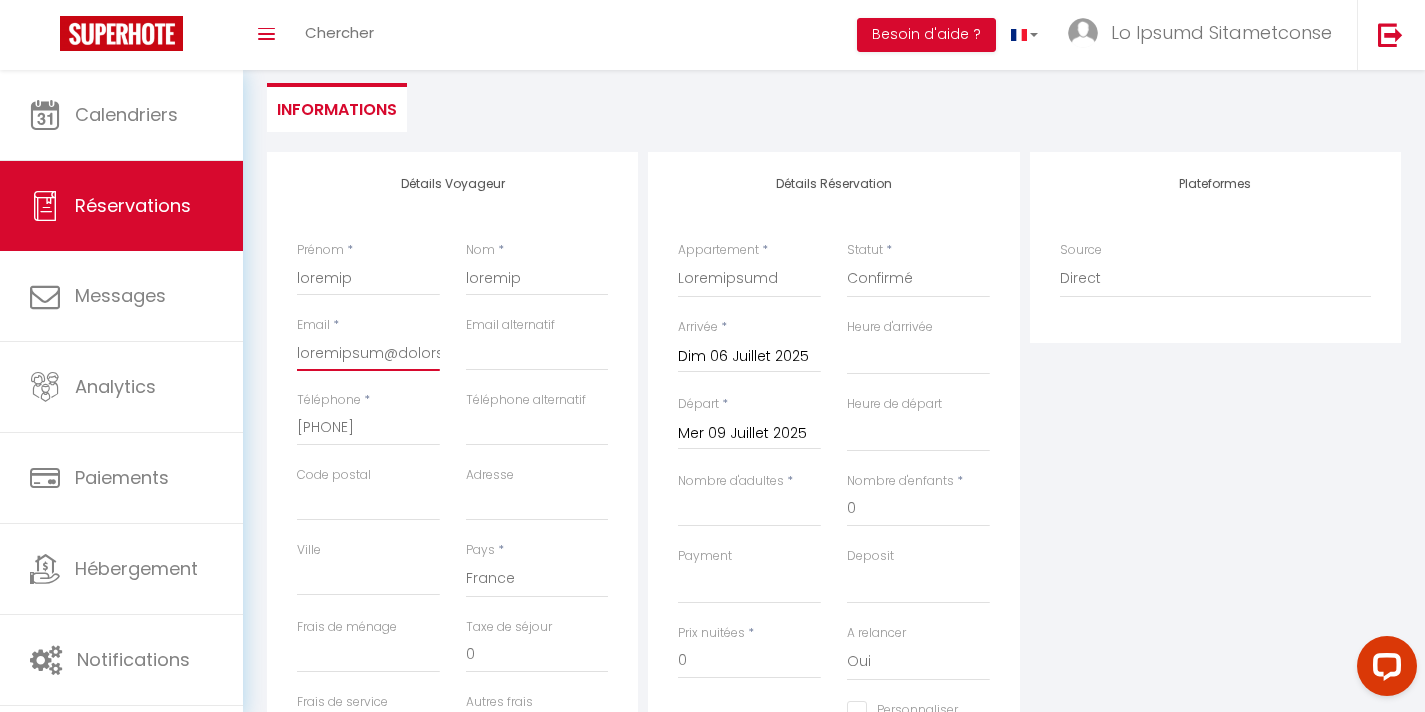 click on "loremipsum@dolorsitametconsecte.ad" at bounding box center [368, 353] 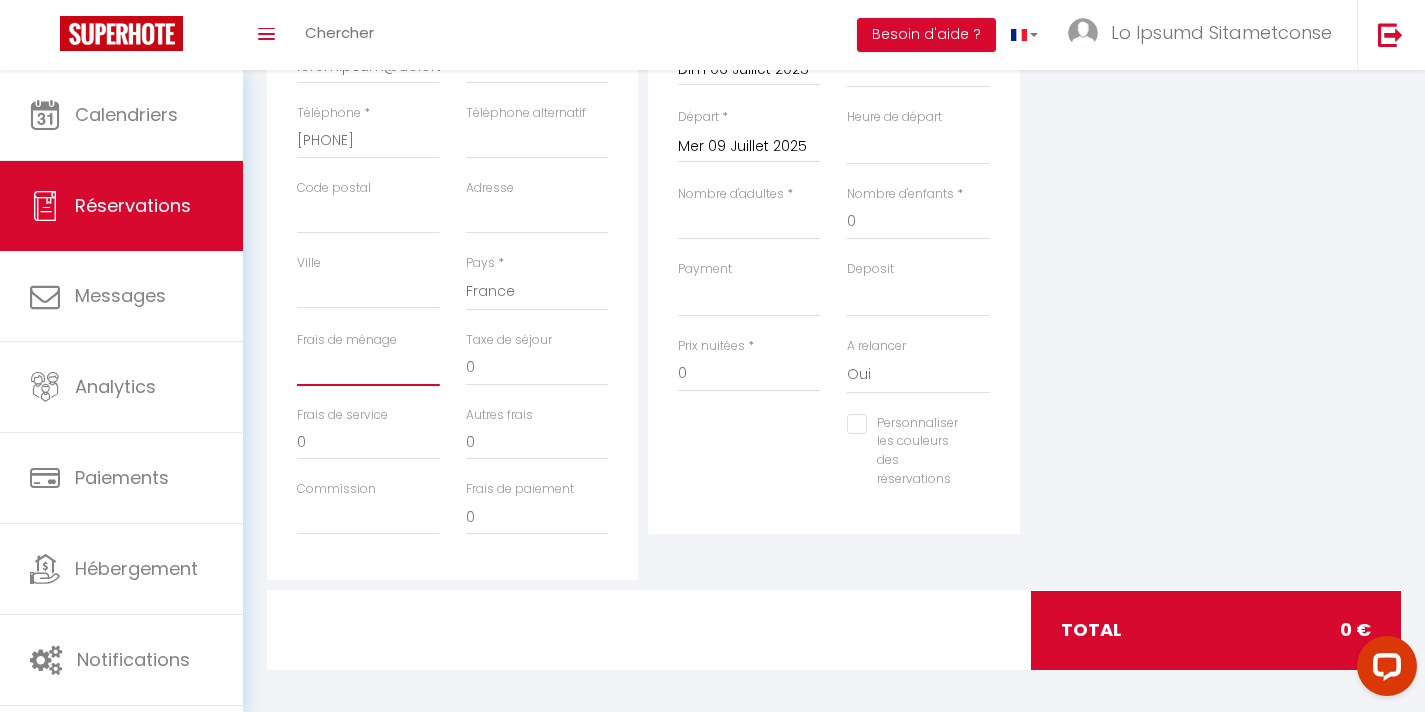 click on "Frais de ménage" at bounding box center [368, 368] 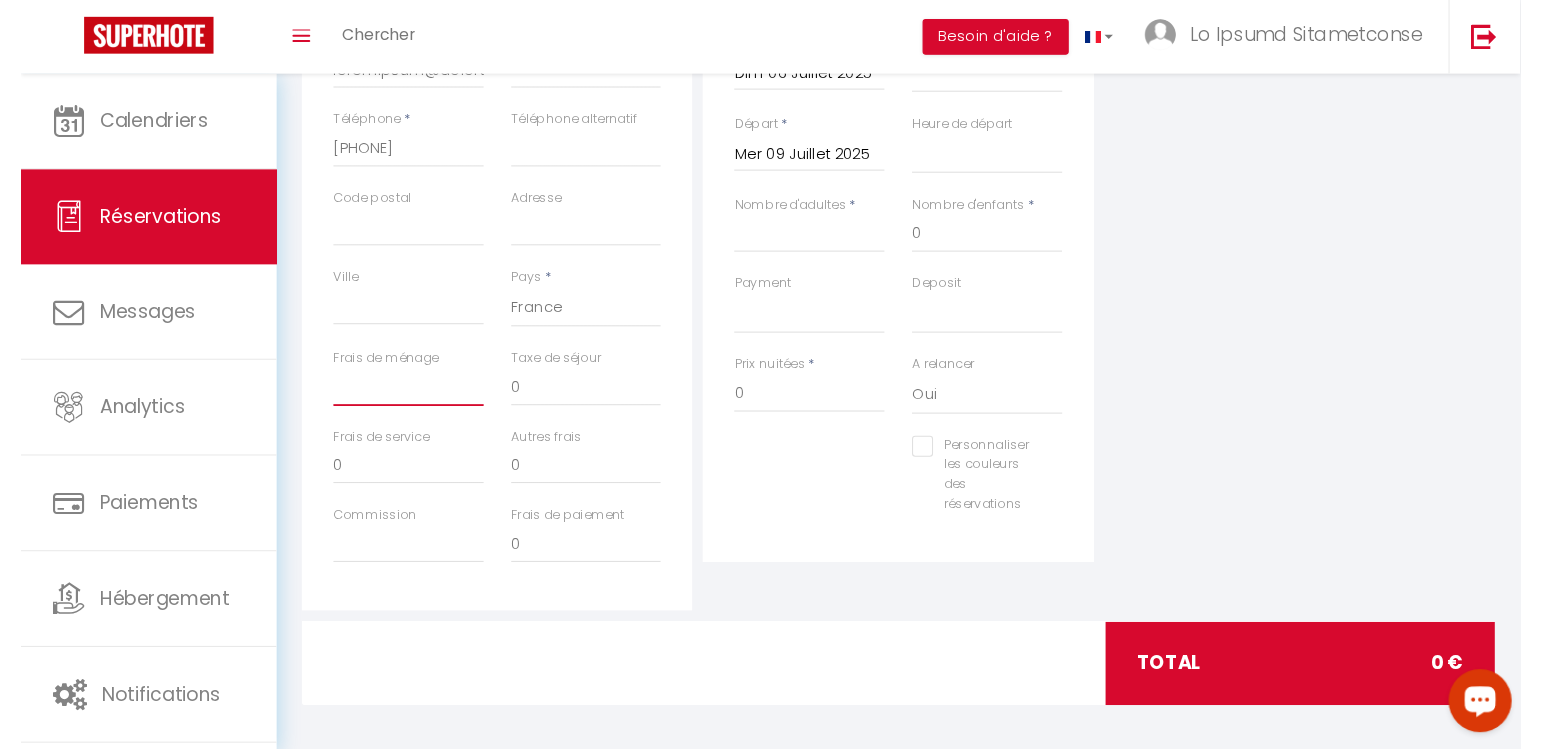 scroll, scrollTop: 429, scrollLeft: 0, axis: vertical 